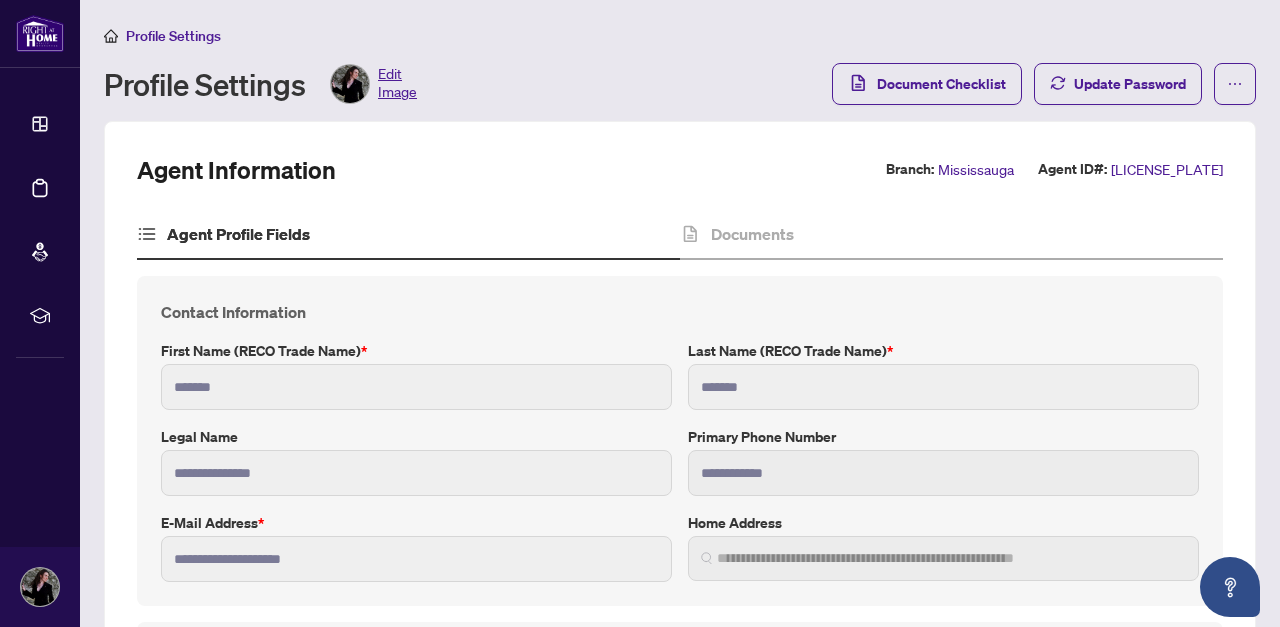 scroll, scrollTop: 0, scrollLeft: 0, axis: both 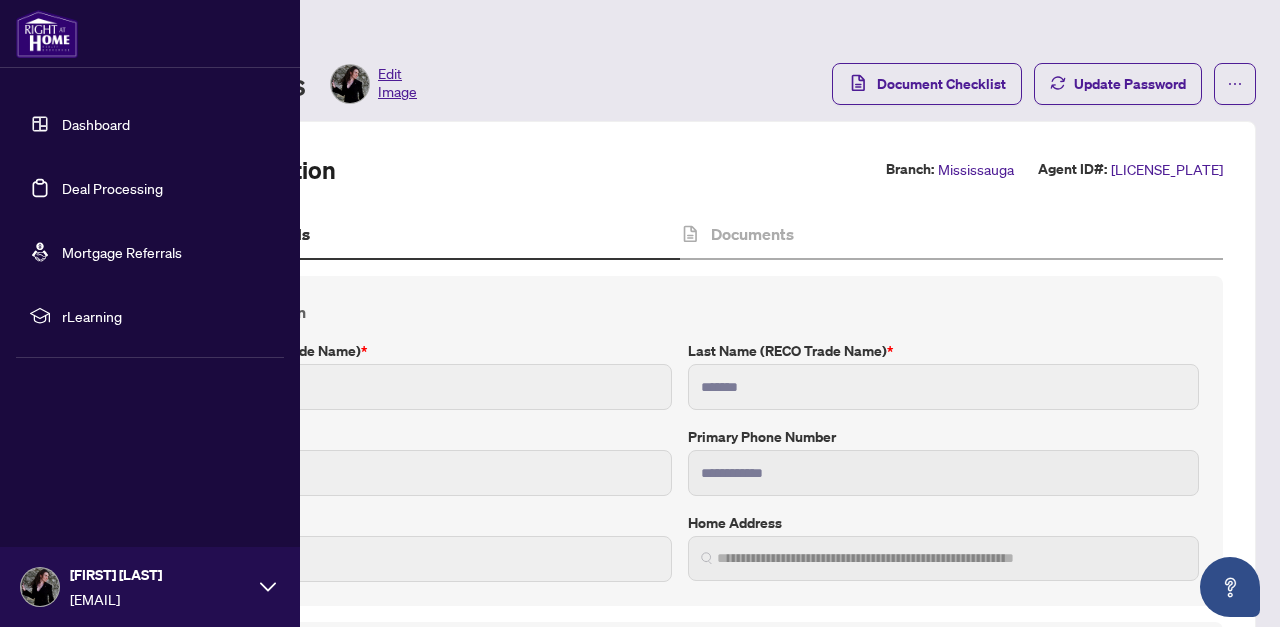 click on "Deal Processing" at bounding box center [112, 188] 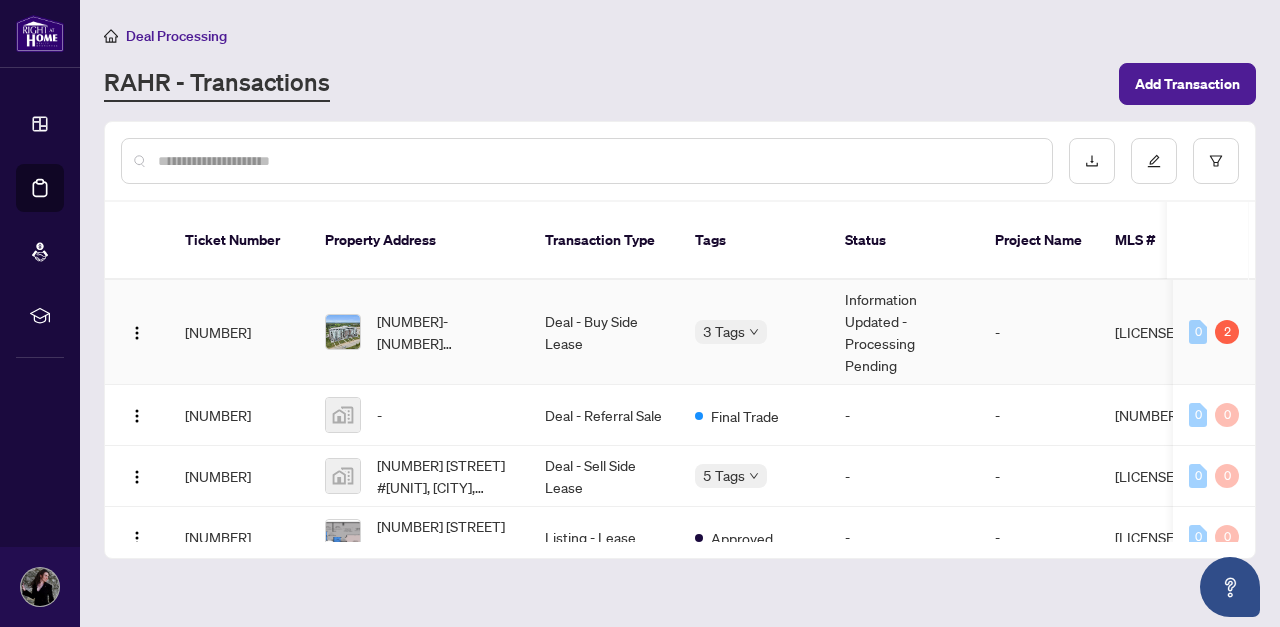 click on "Deal - Buy Side Lease" at bounding box center (604, 332) 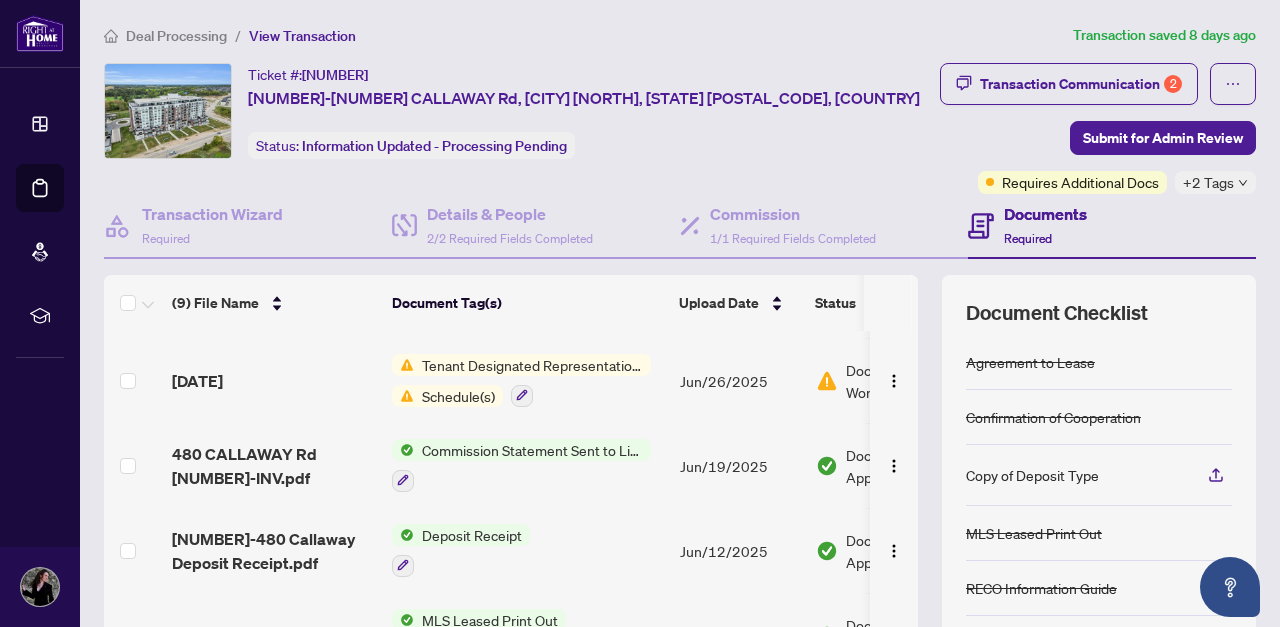 scroll, scrollTop: 167, scrollLeft: 0, axis: vertical 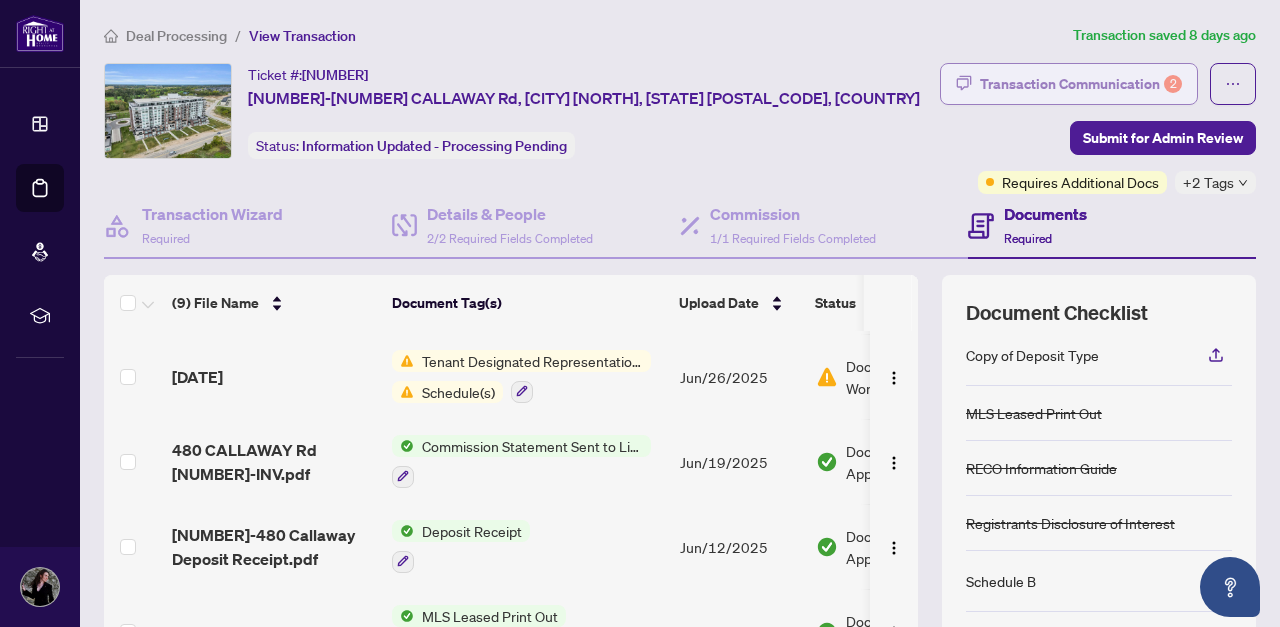 click on "Transaction Communication 2" at bounding box center (1081, 84) 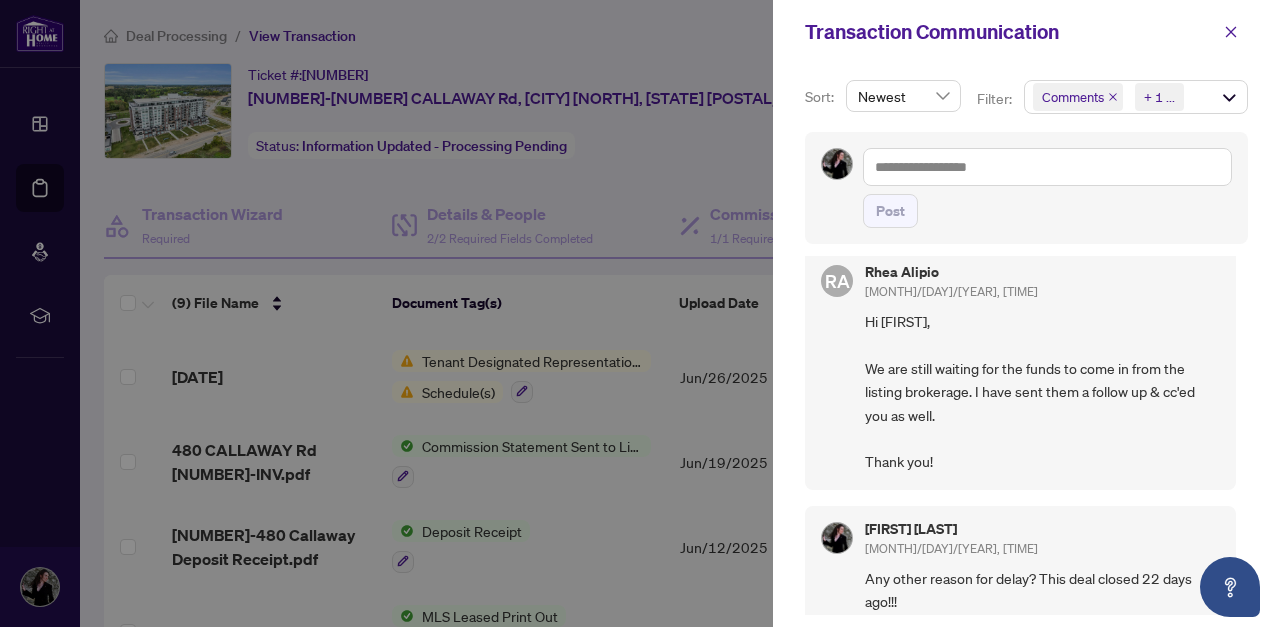 scroll, scrollTop: 0, scrollLeft: 0, axis: both 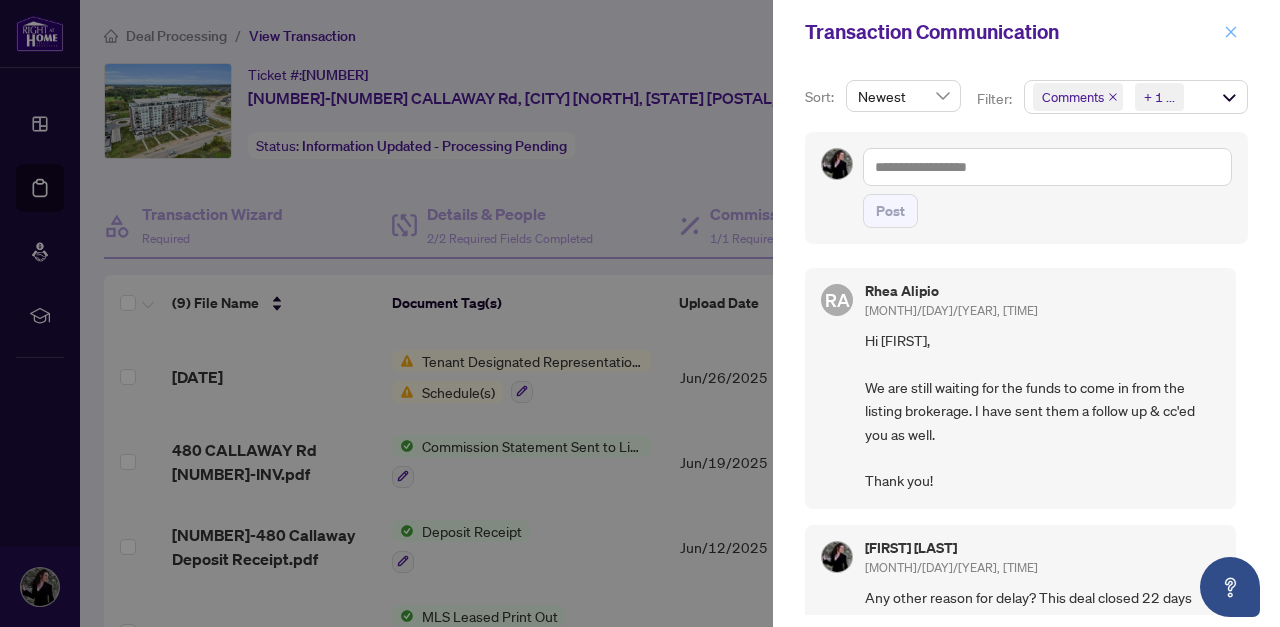 click 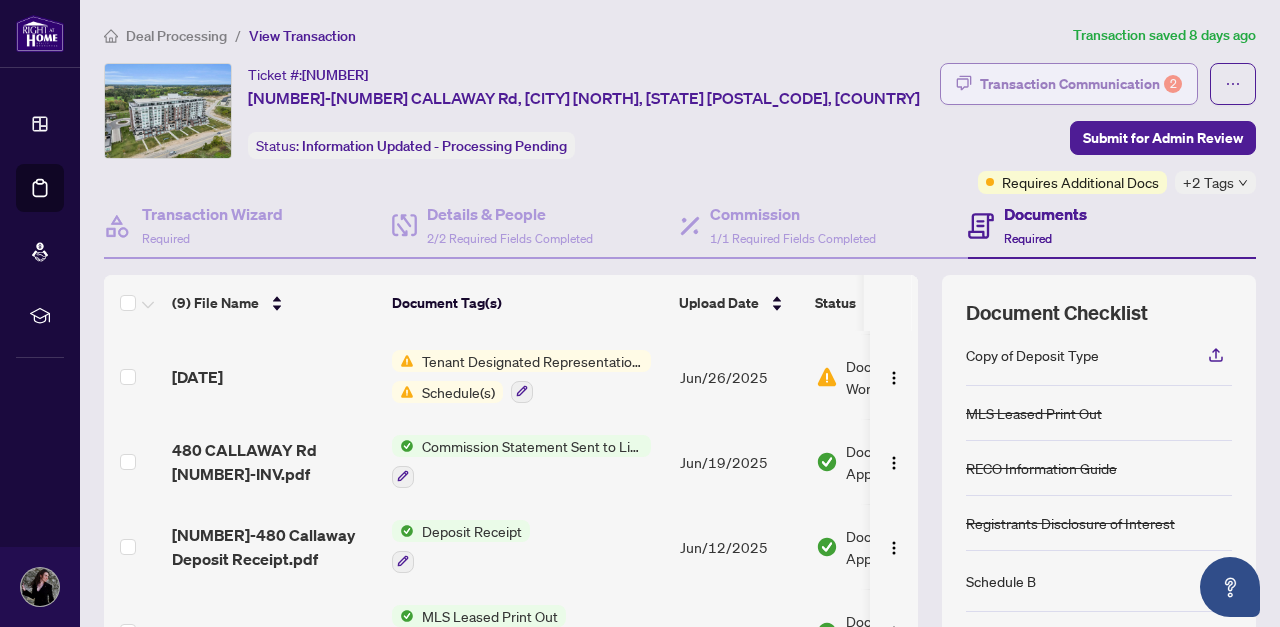 click on "Transaction Communication 2" at bounding box center (1069, 84) 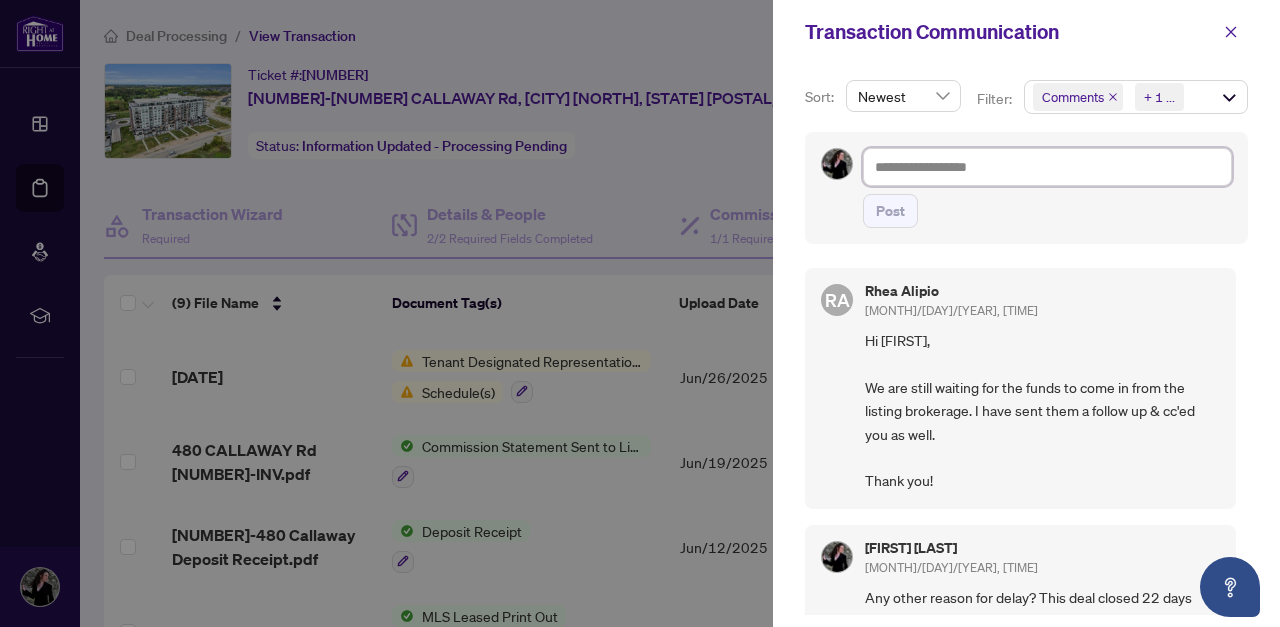 click at bounding box center (1047, 167) 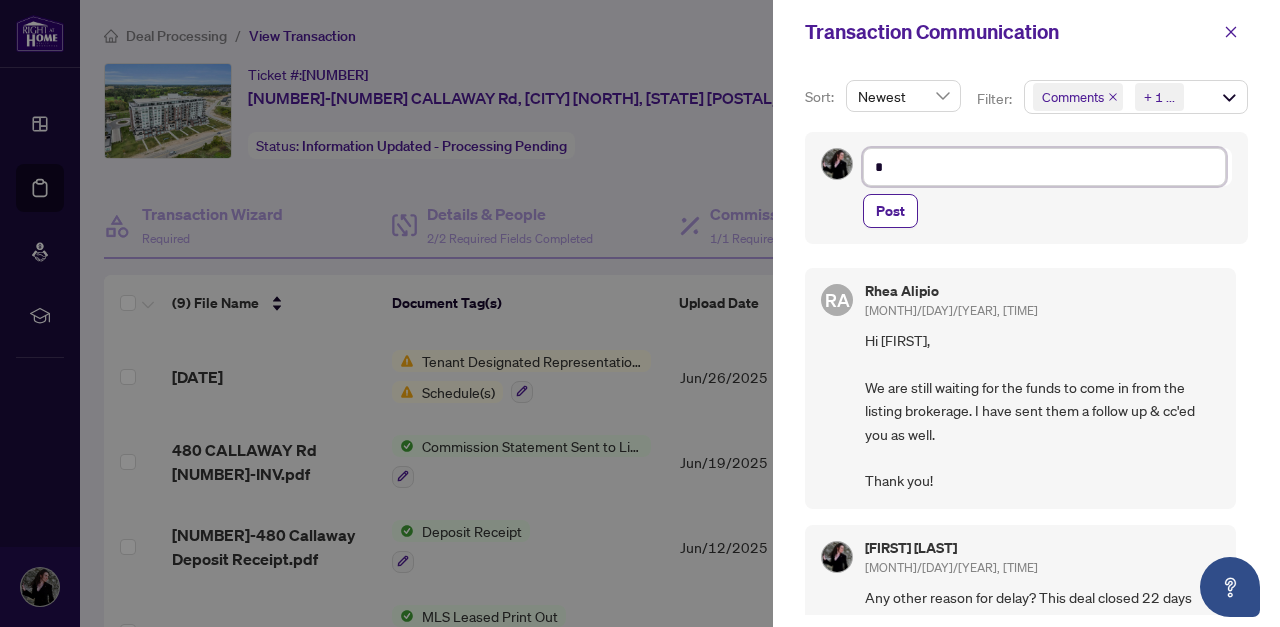 type on "**" 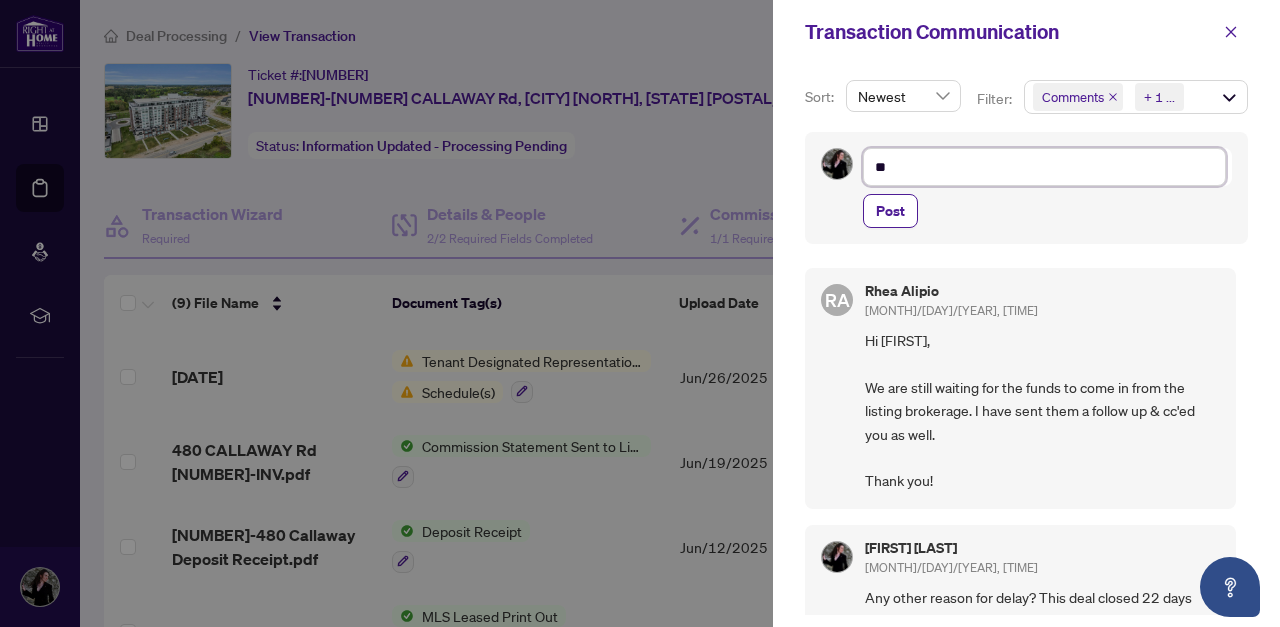 type on "***" 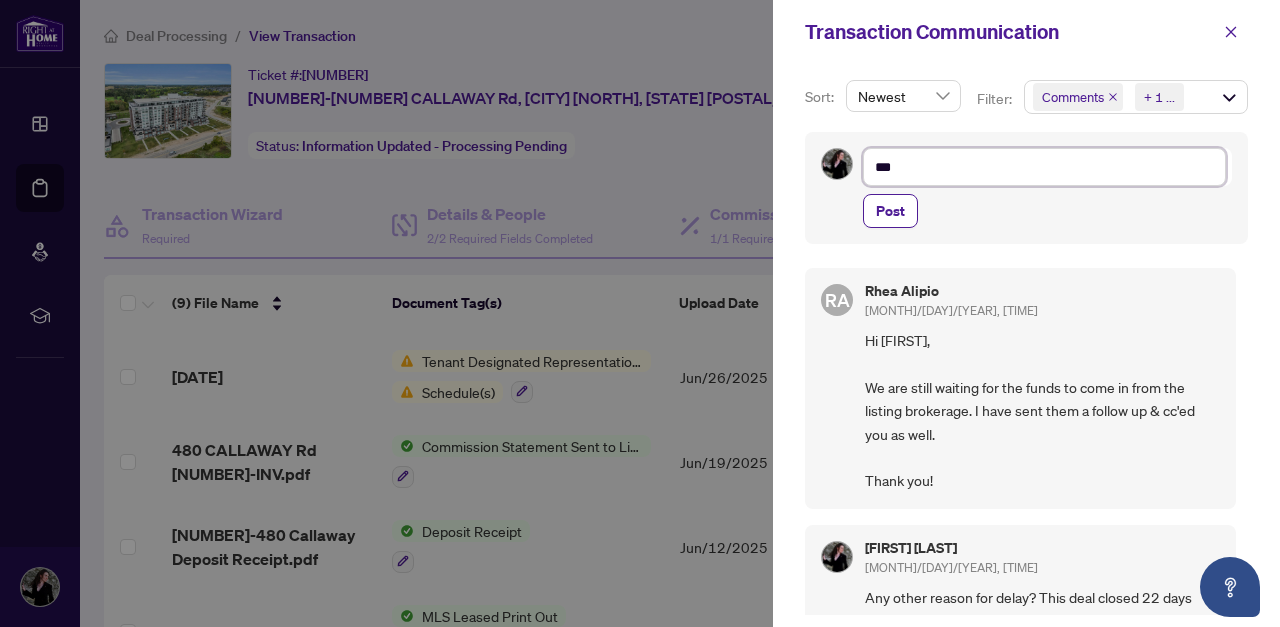 type on "***" 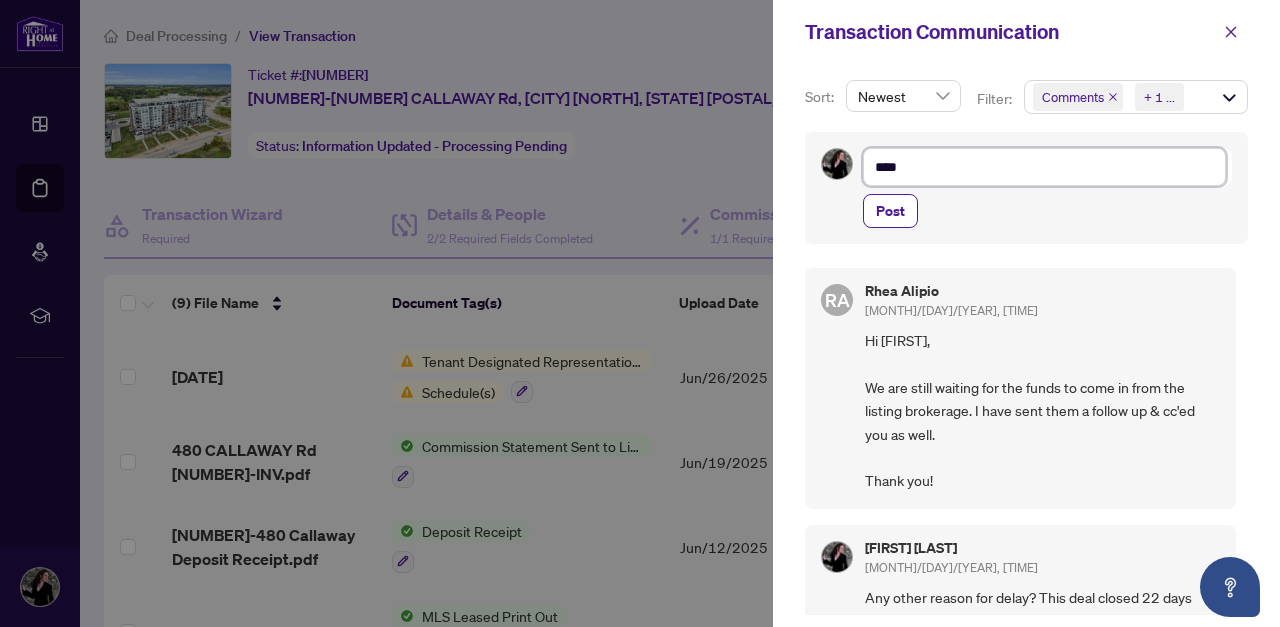 type on "*****" 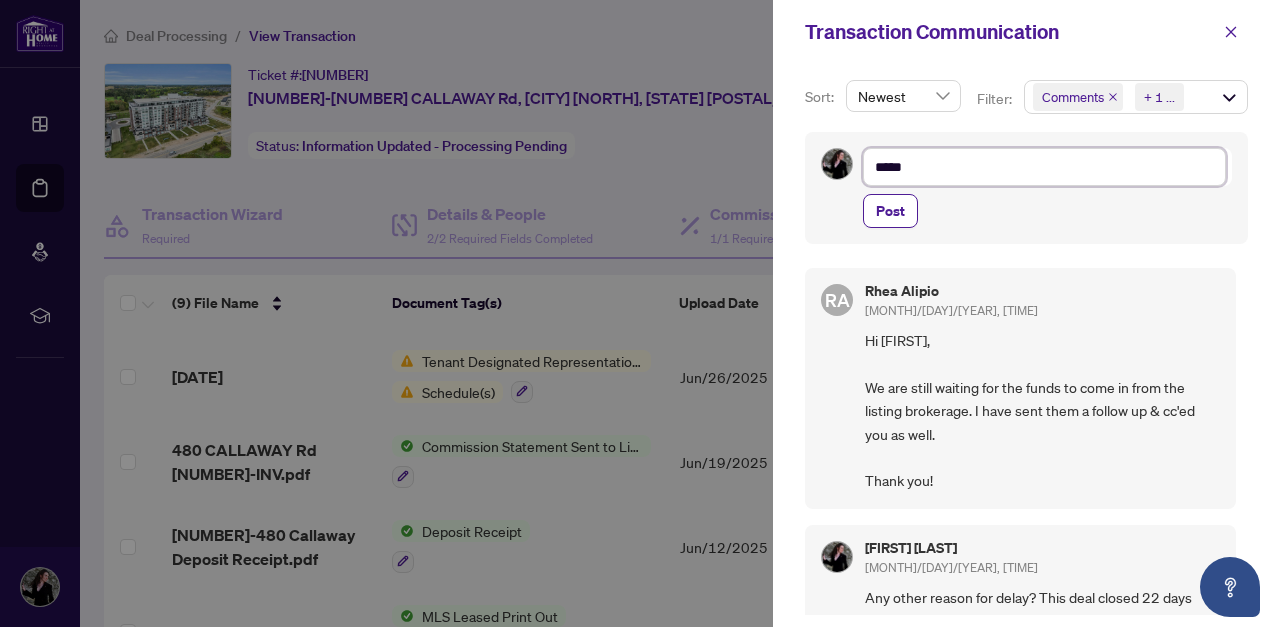type on "******" 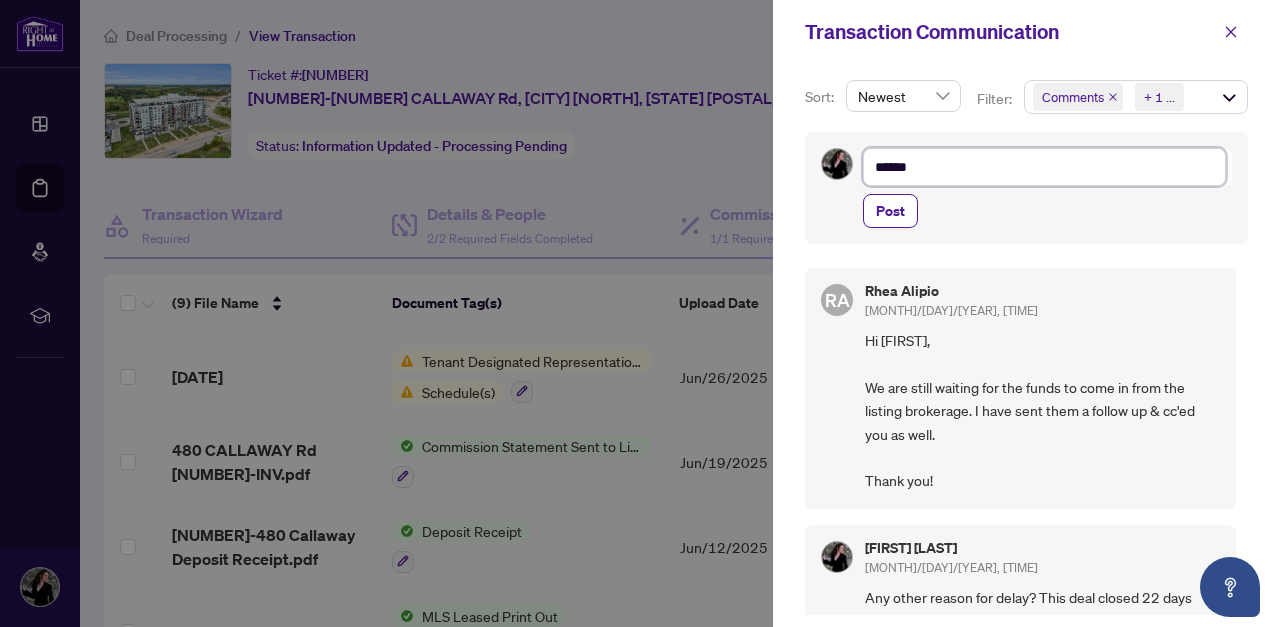 type on "*******" 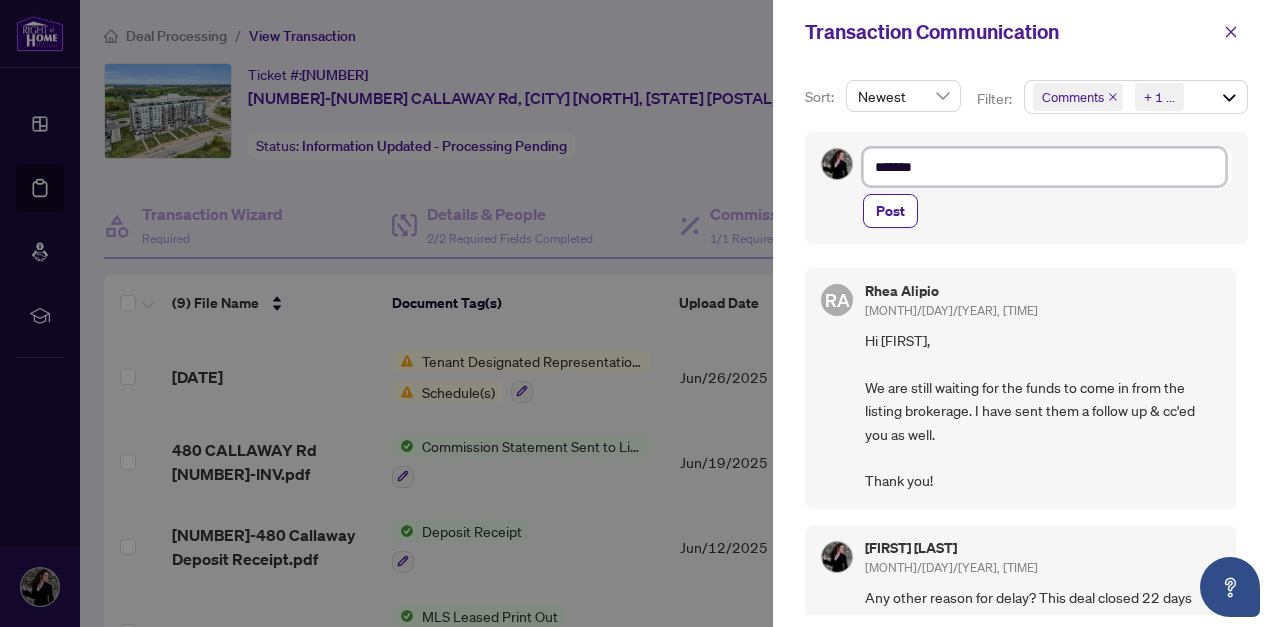 type on "*******" 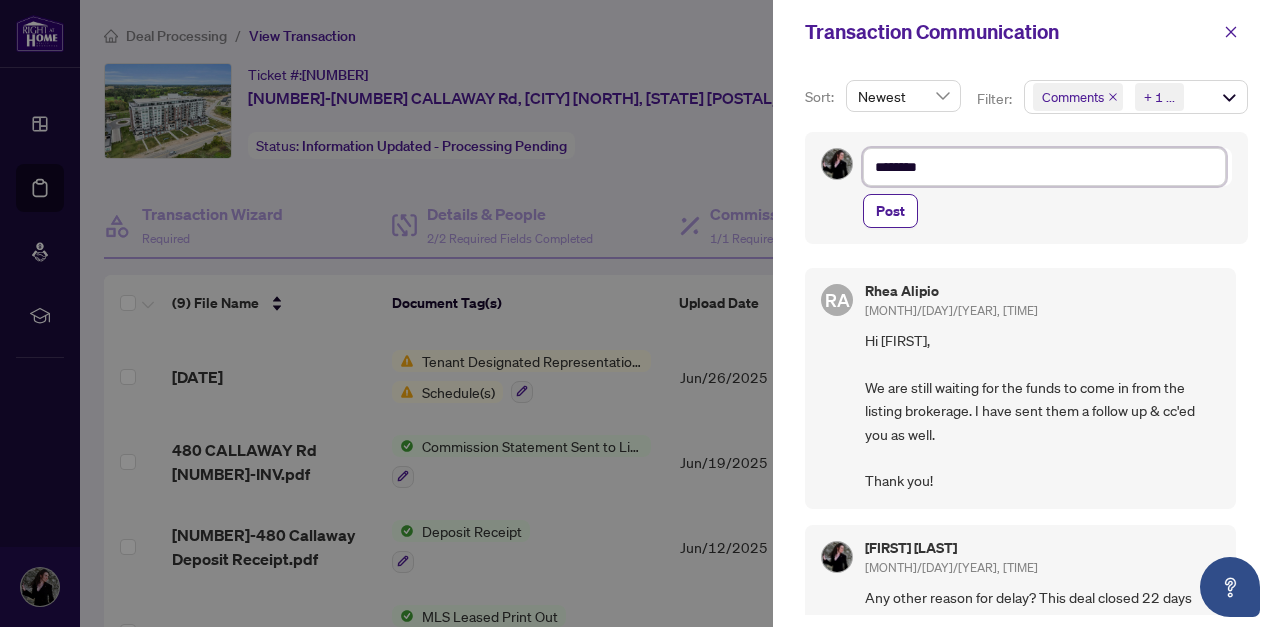 type on "*********" 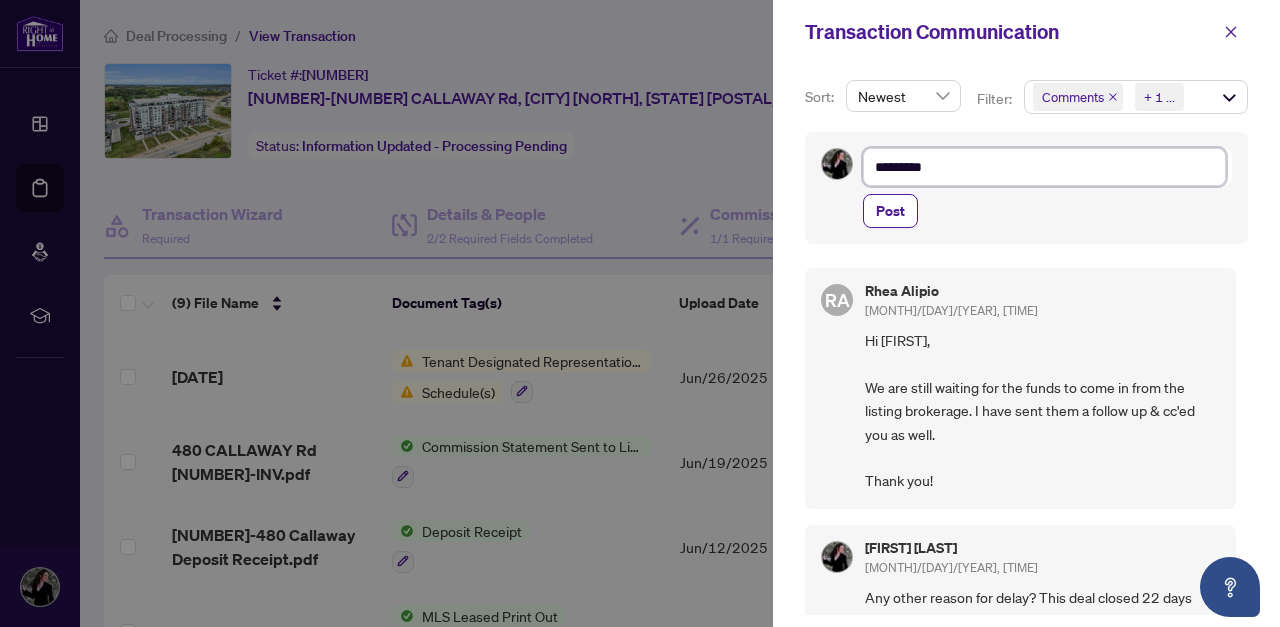 type on "**********" 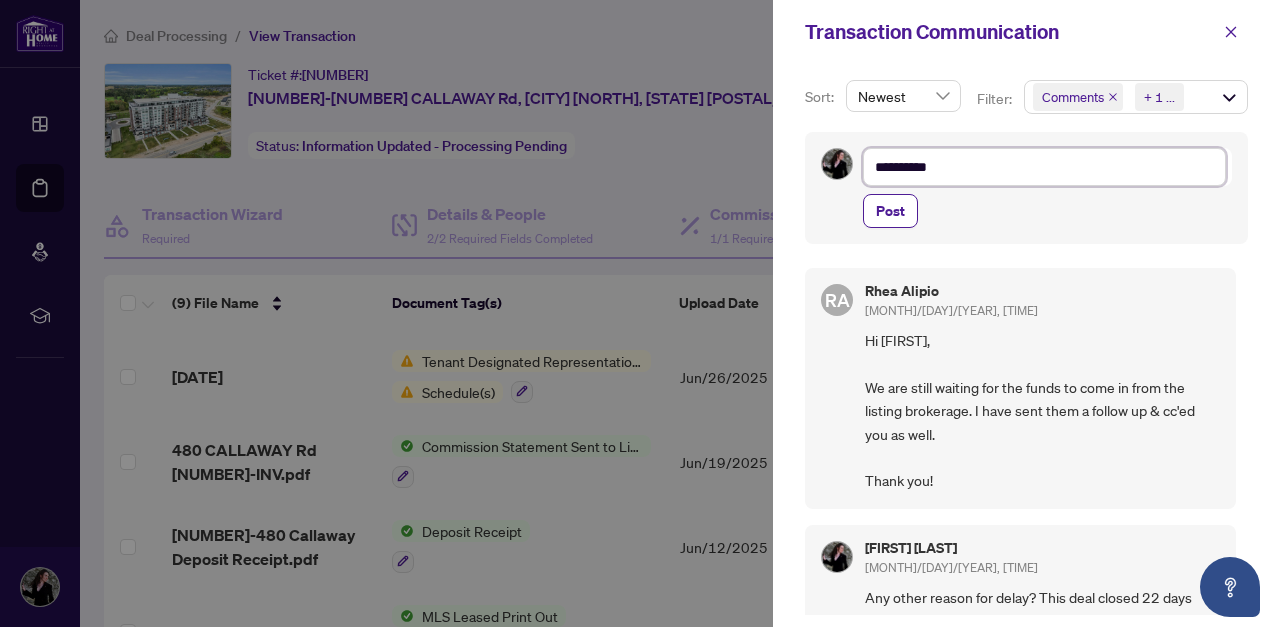type on "**********" 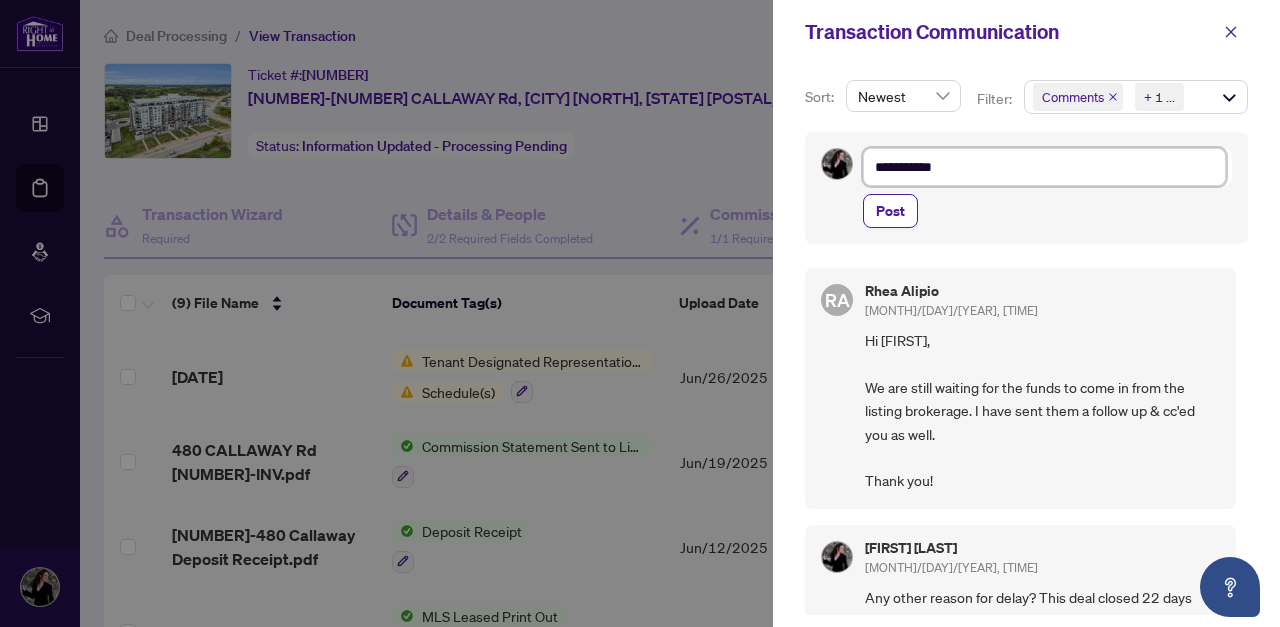 type on "**********" 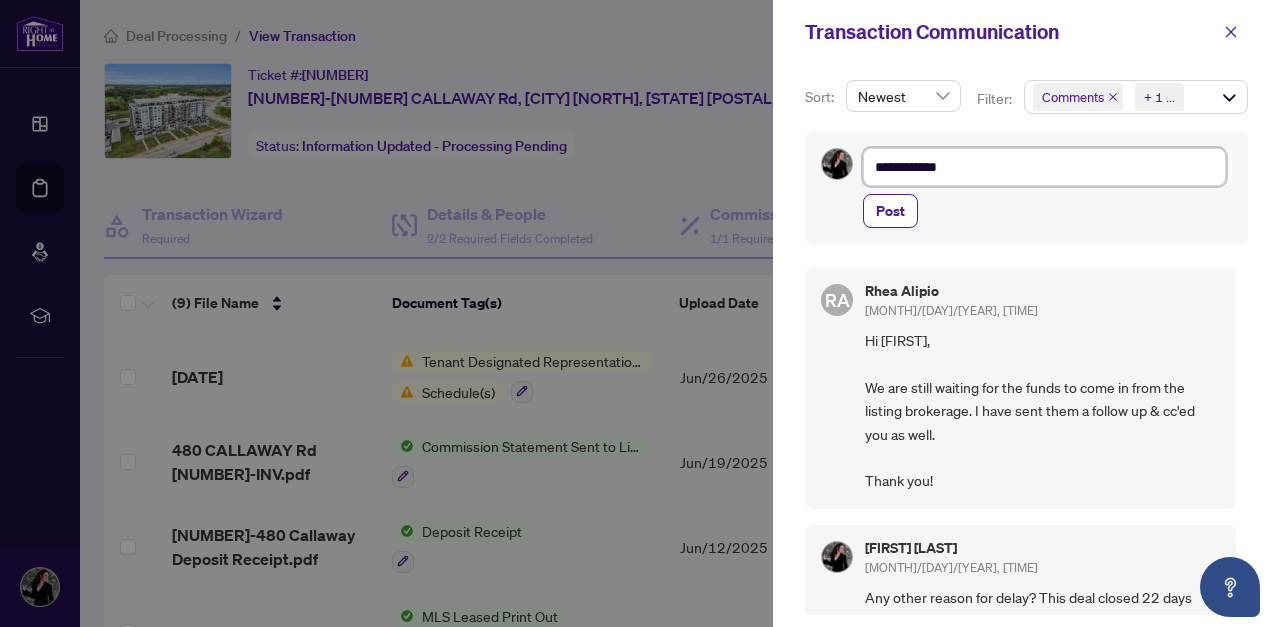 type on "**********" 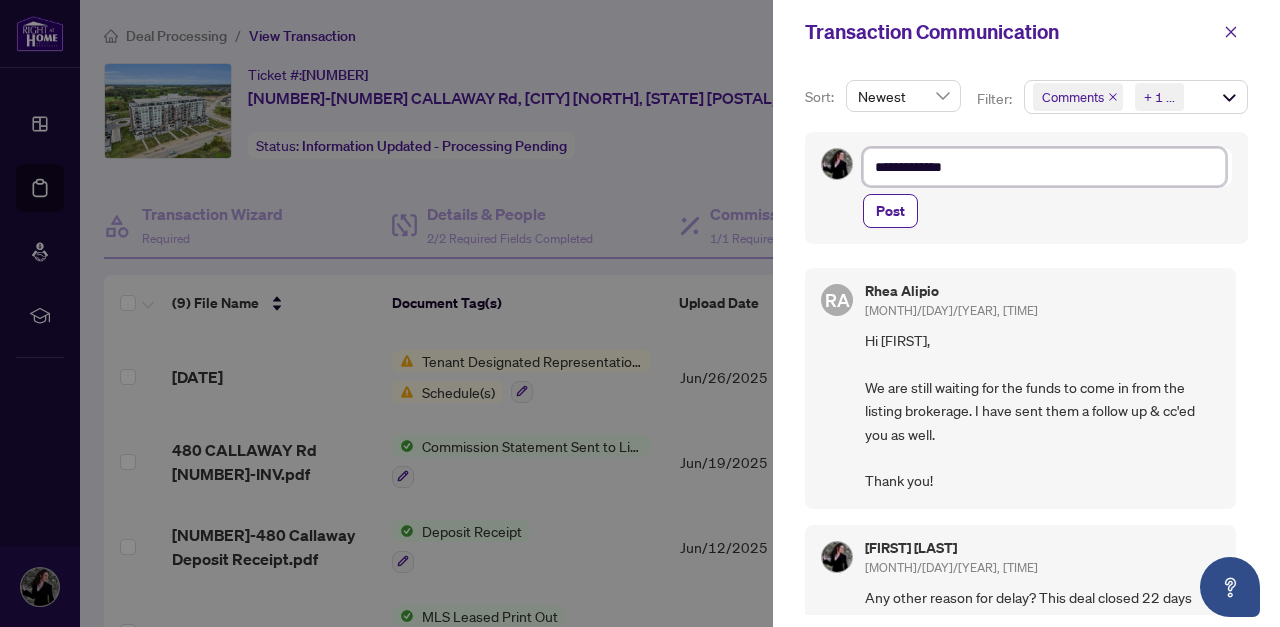 type on "**********" 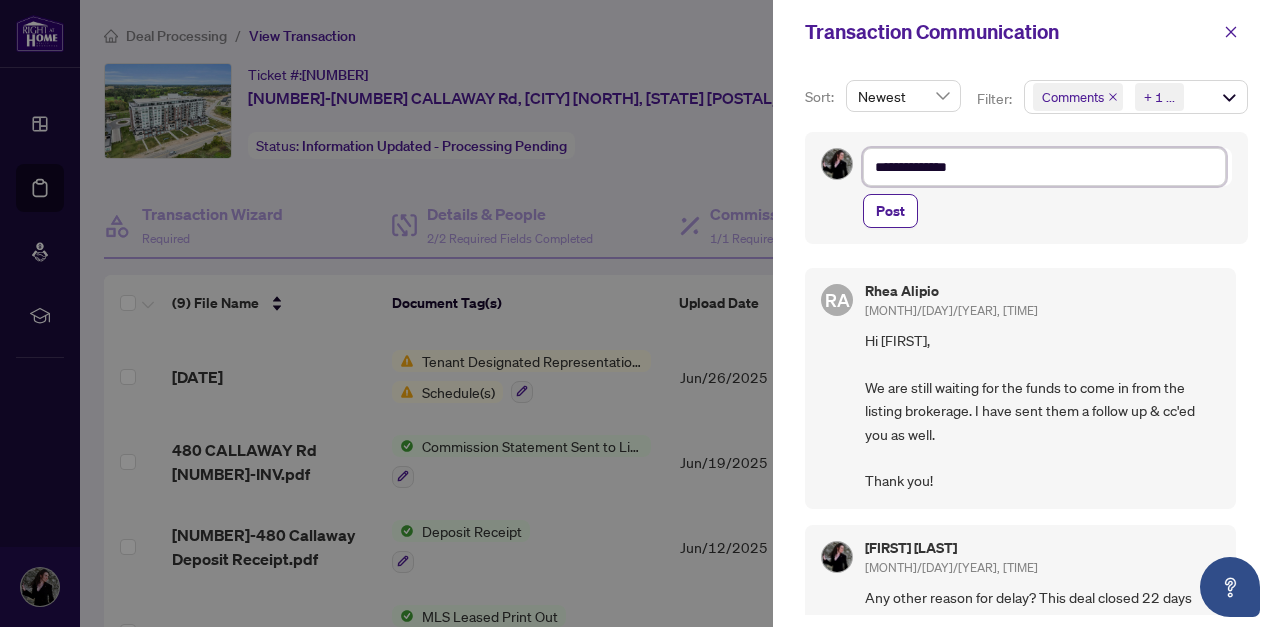 type on "**********" 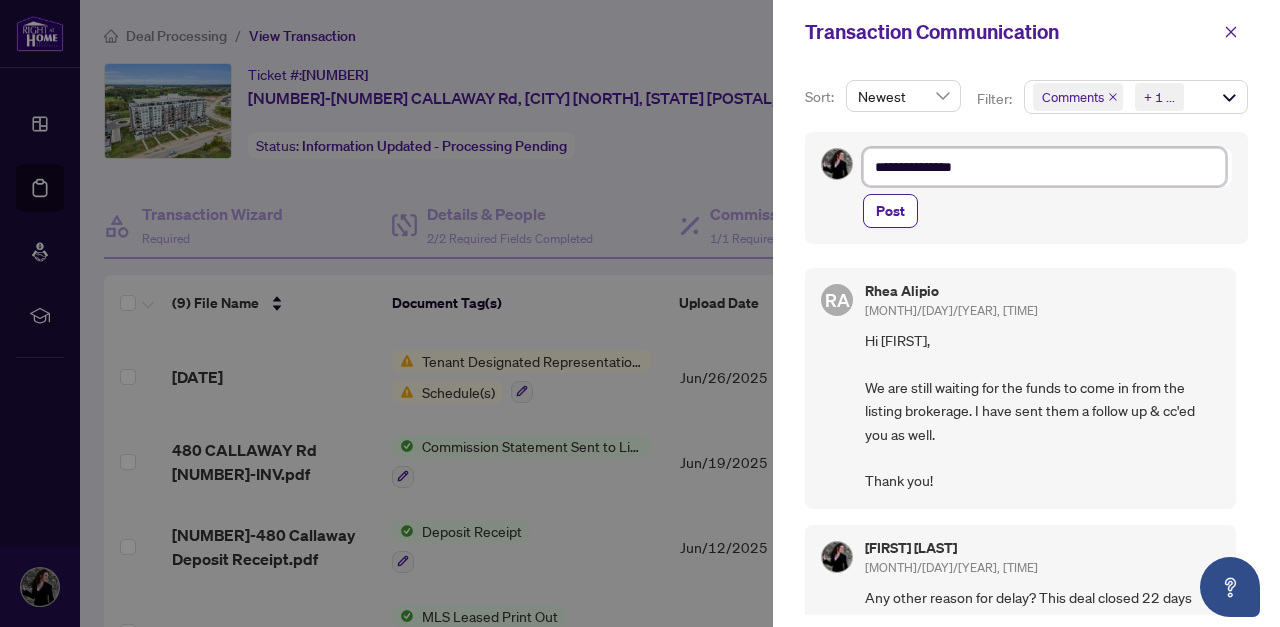 type on "**********" 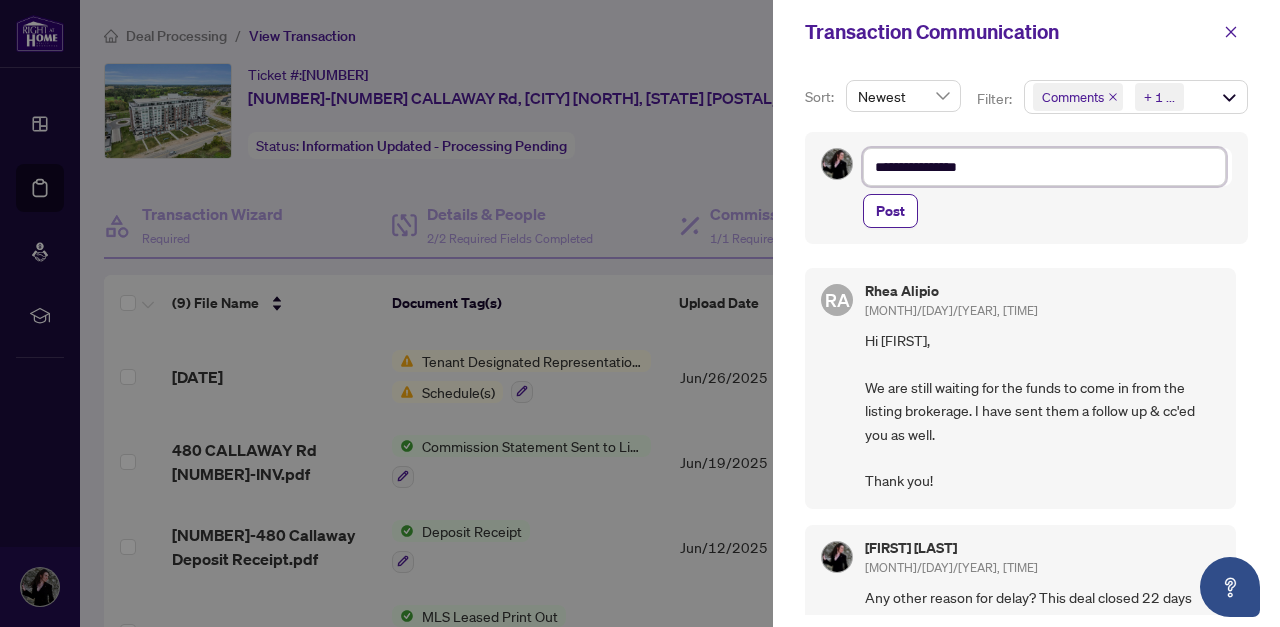 type on "**********" 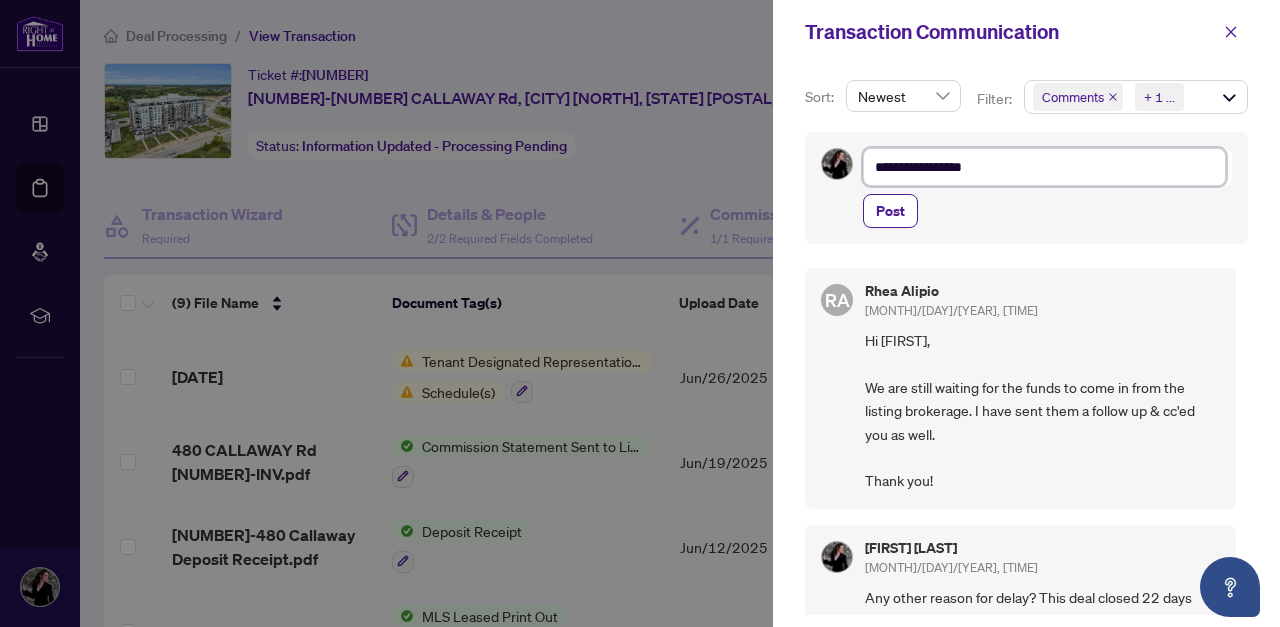 type on "**********" 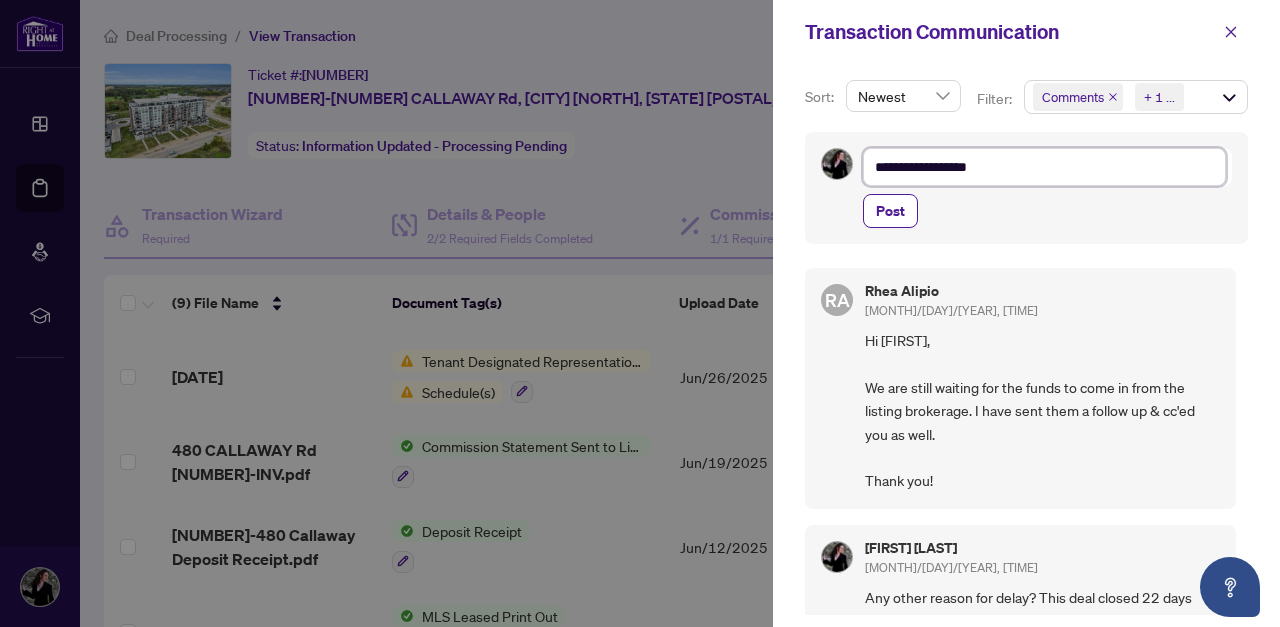 type on "**********" 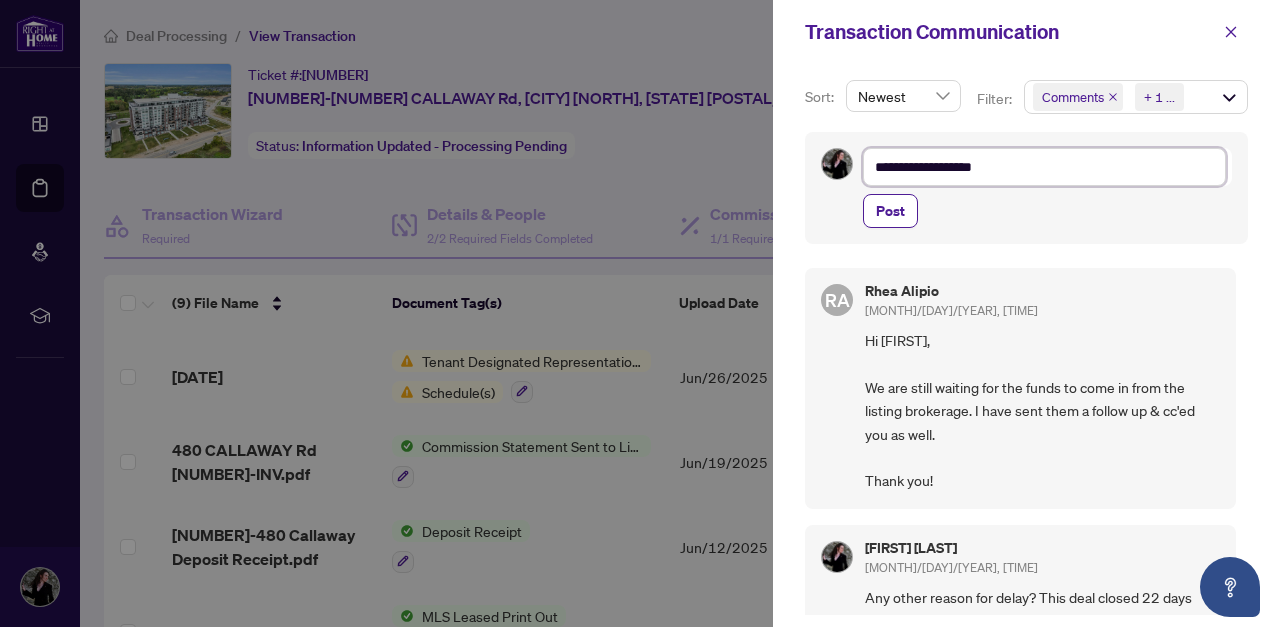 type on "**********" 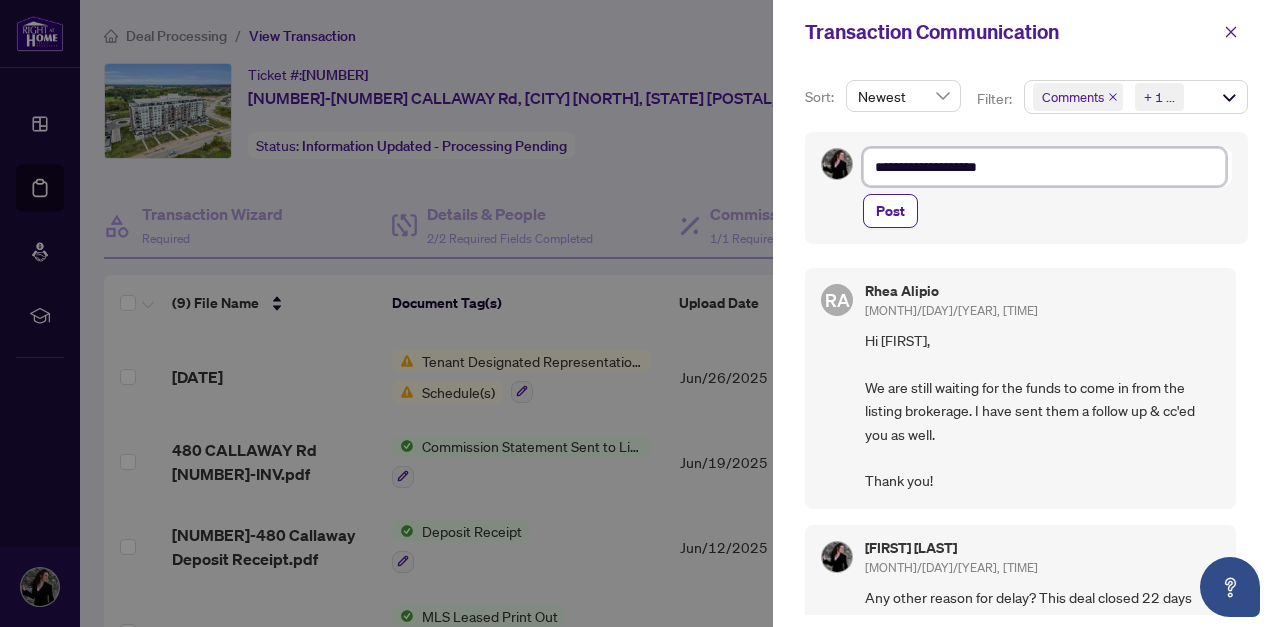 type on "**********" 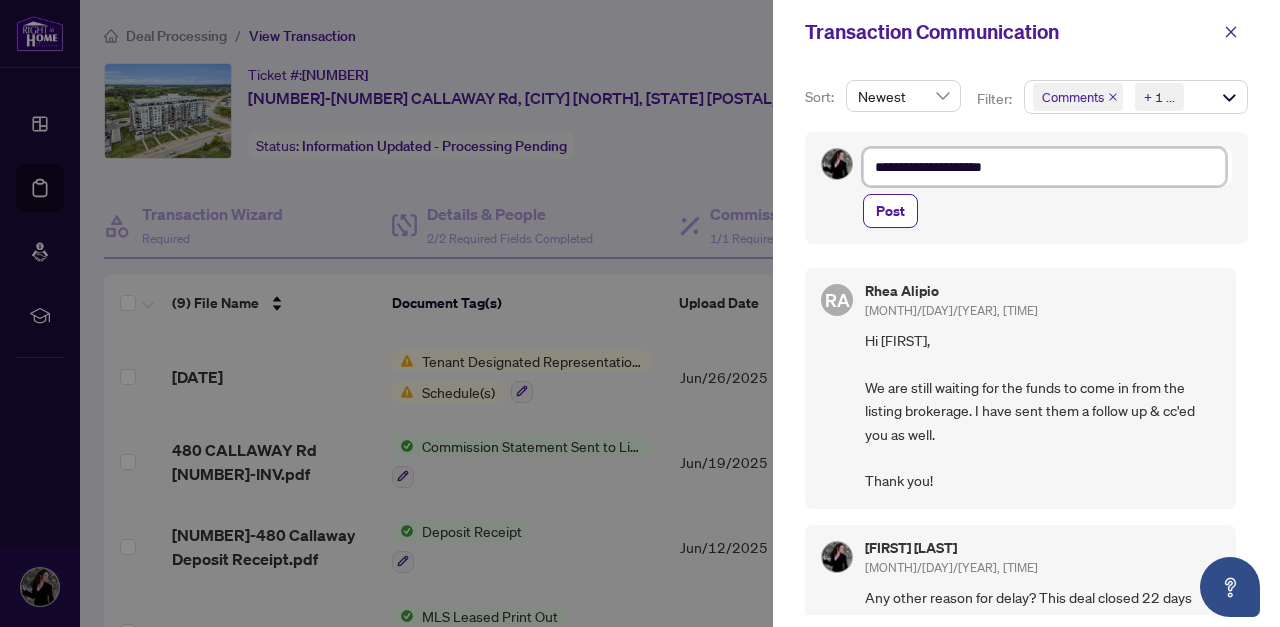 type on "**********" 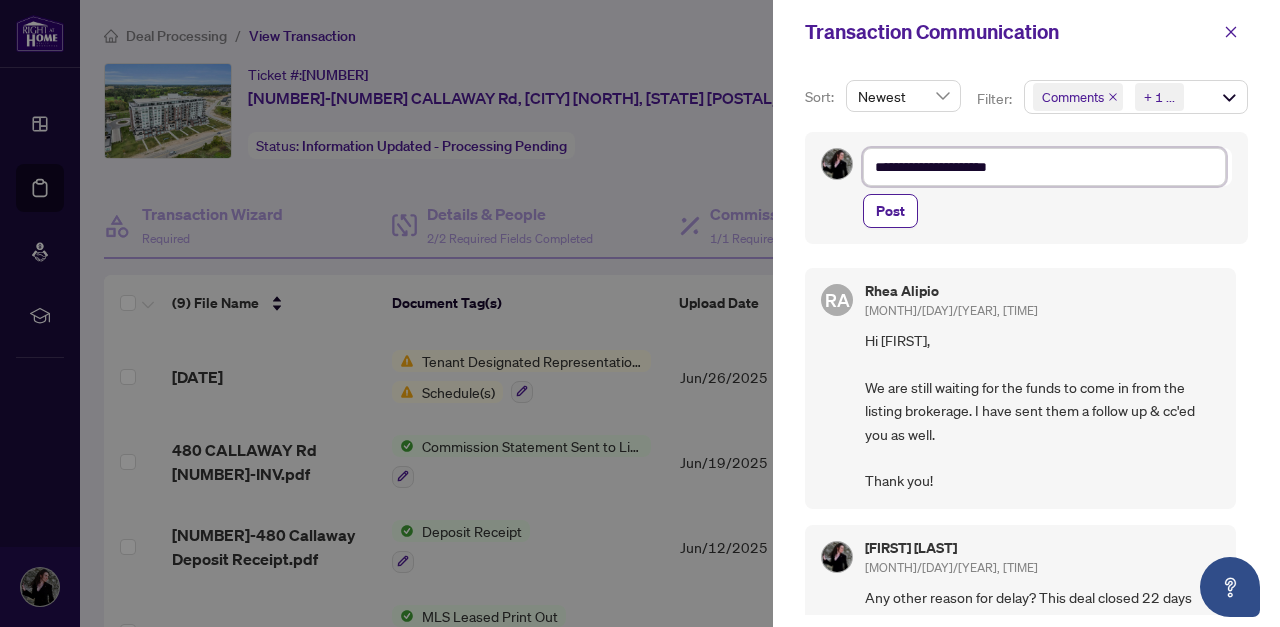 type on "**********" 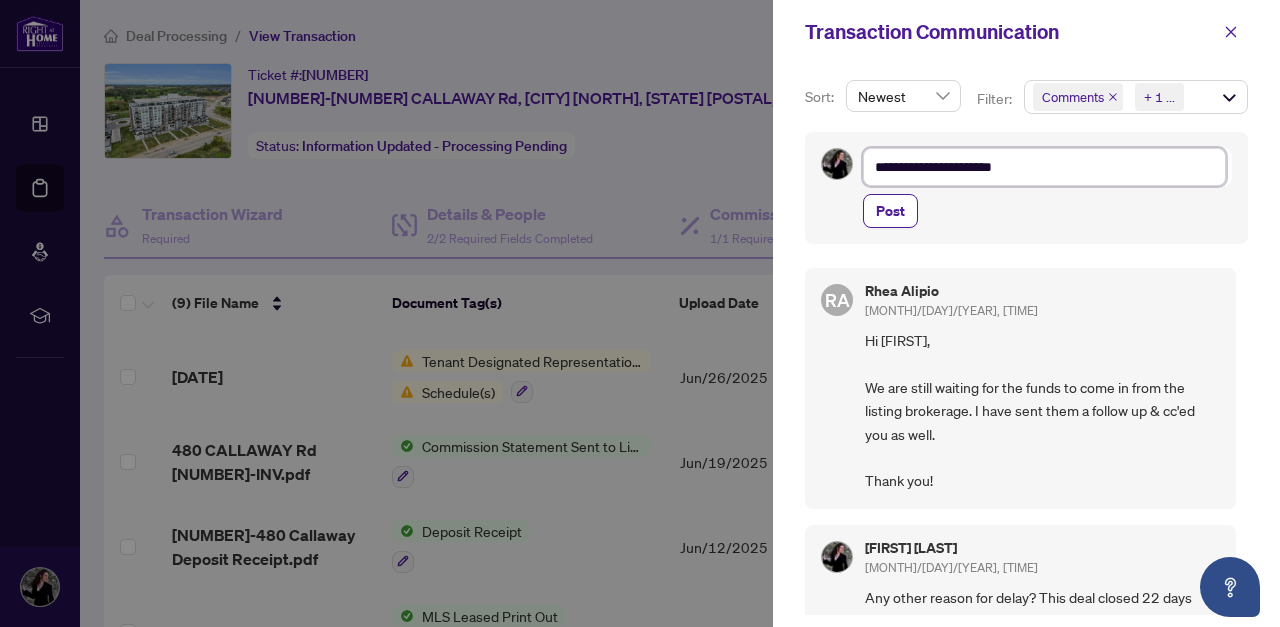 type on "**********" 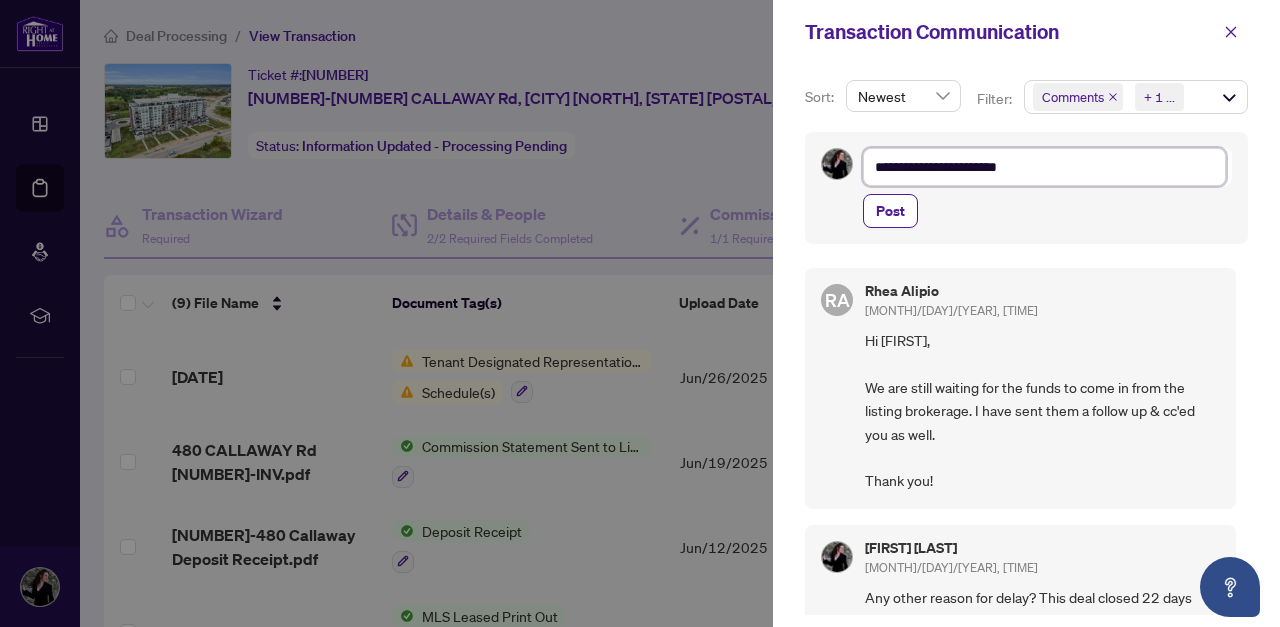 type on "**********" 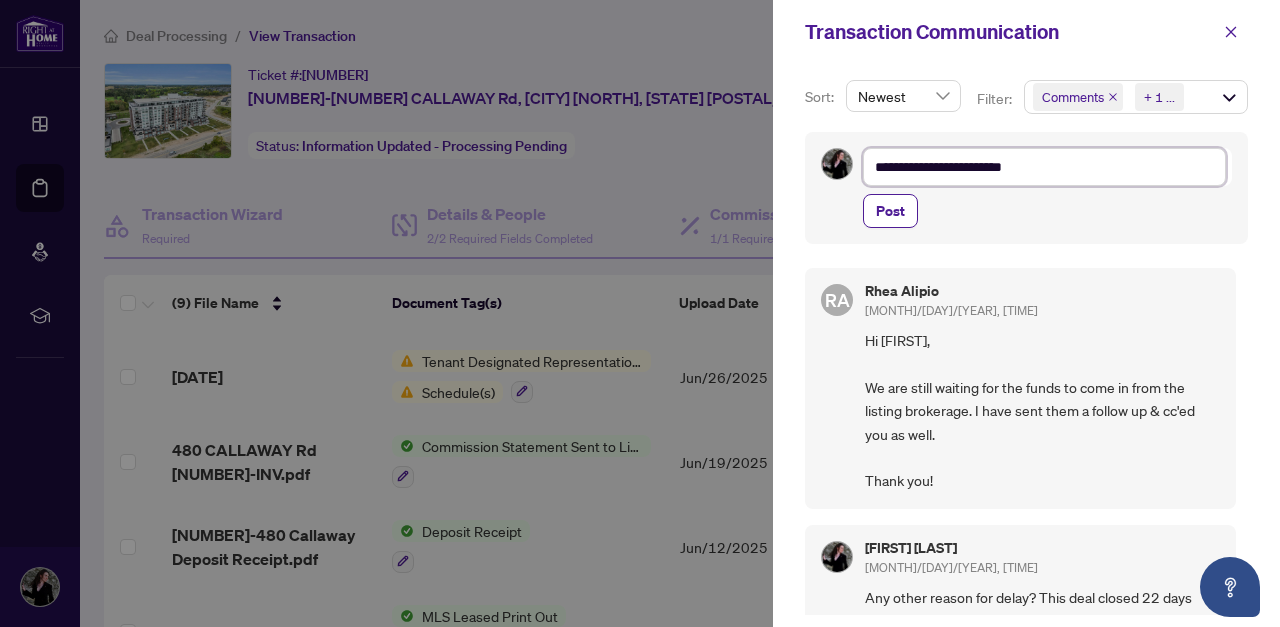 type on "**********" 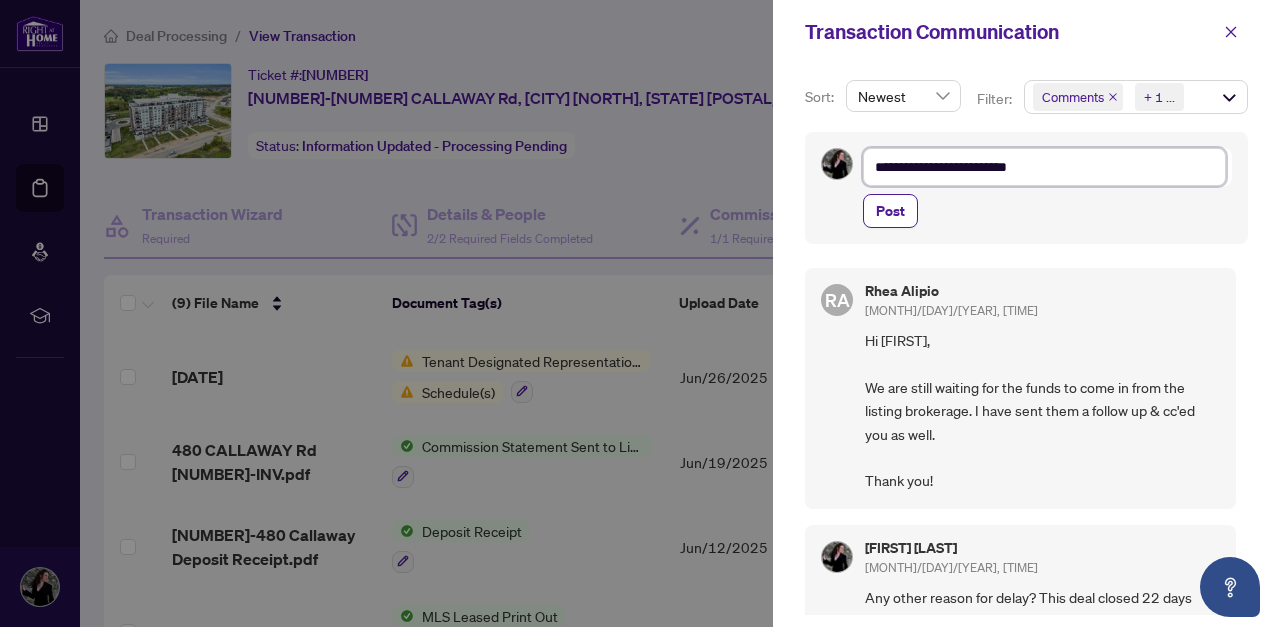 type on "**********" 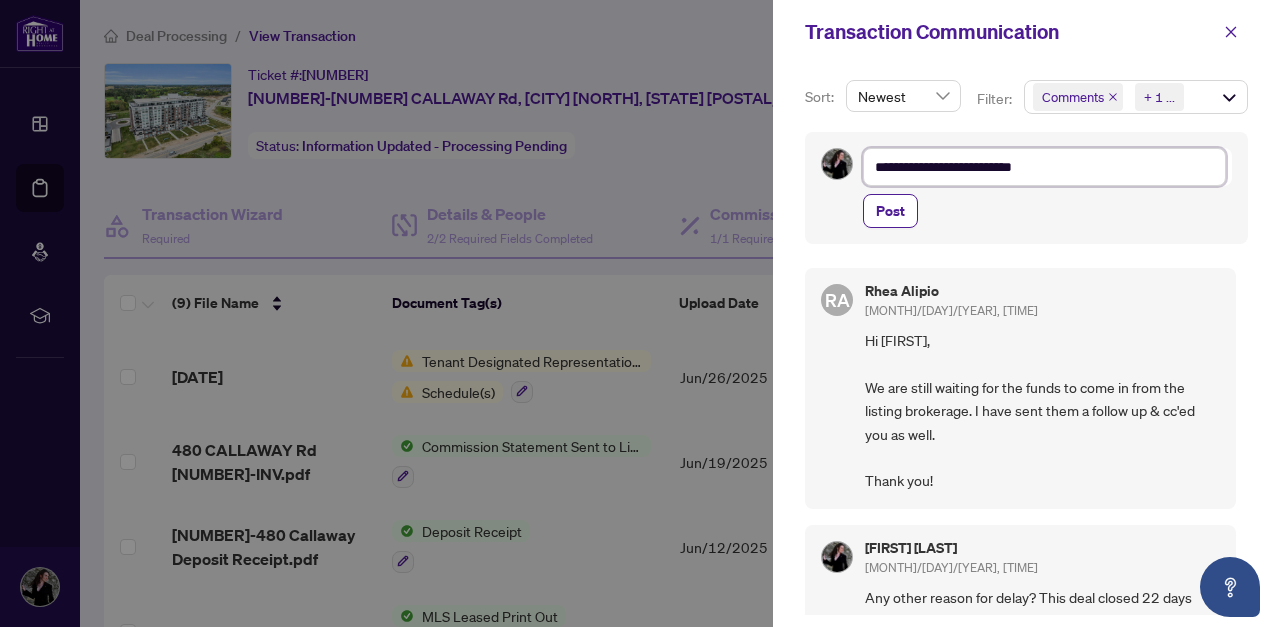 type on "**********" 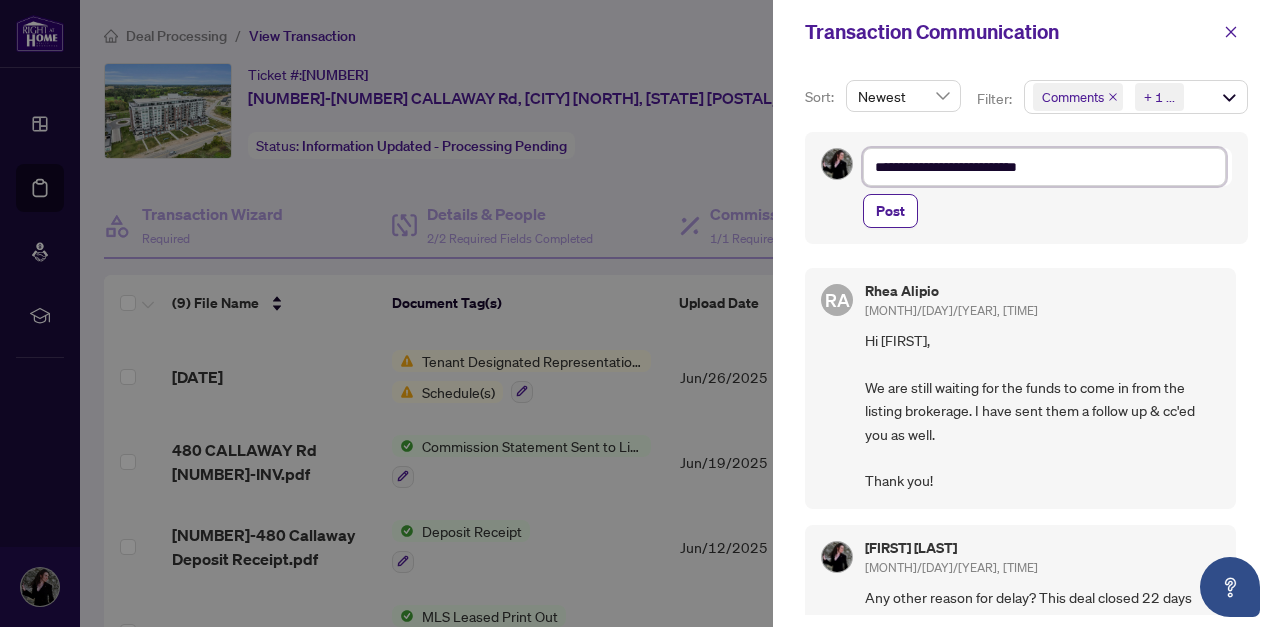 type on "**********" 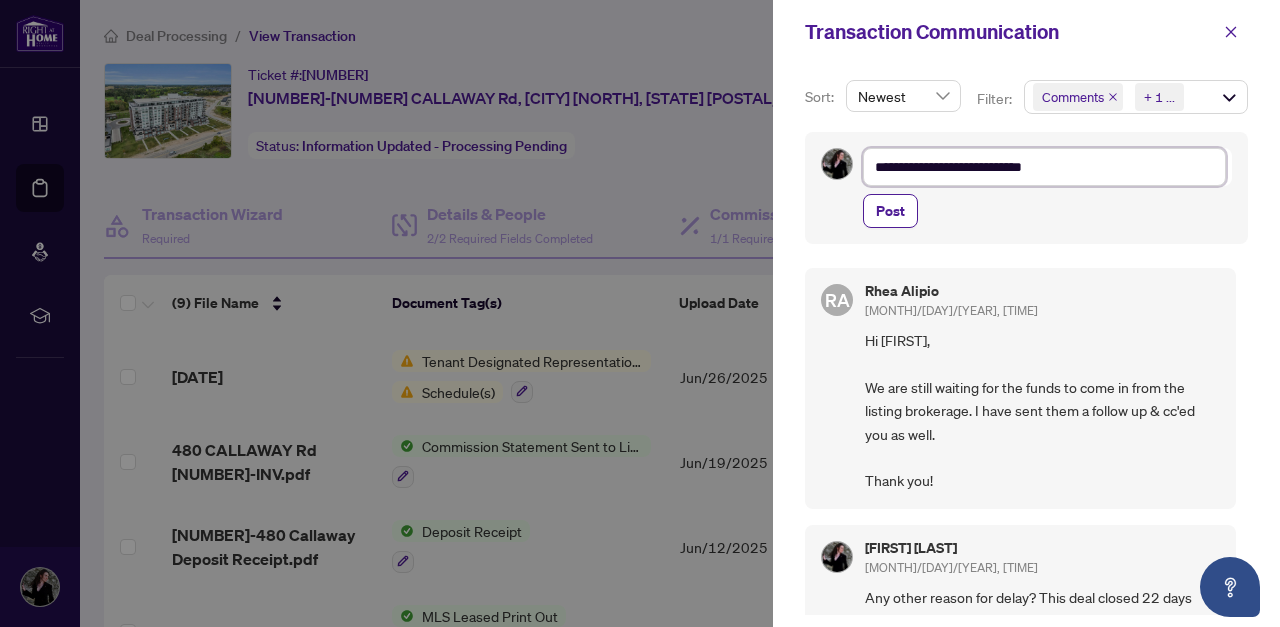 type on "**********" 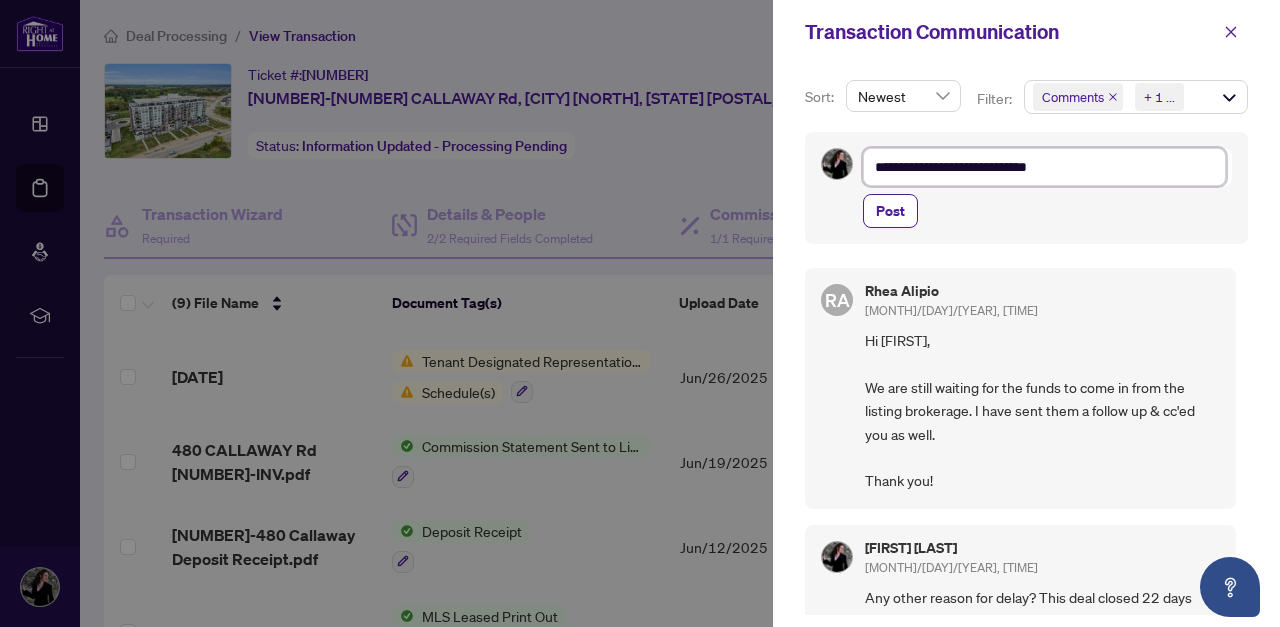 type on "**********" 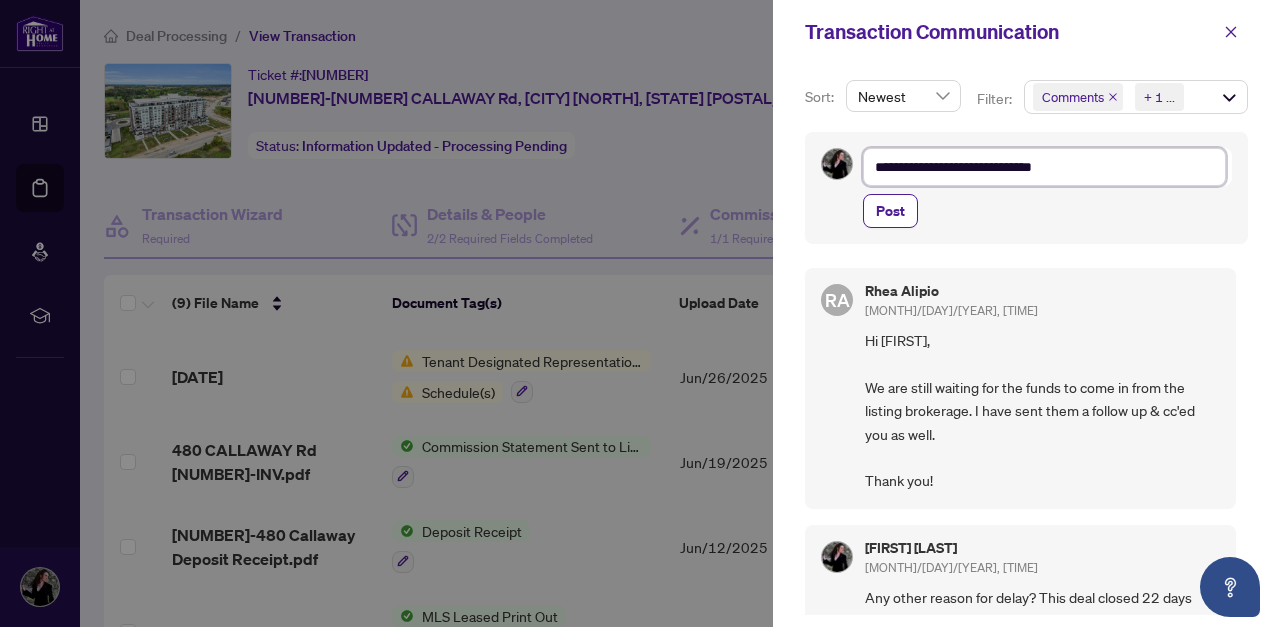 type on "**********" 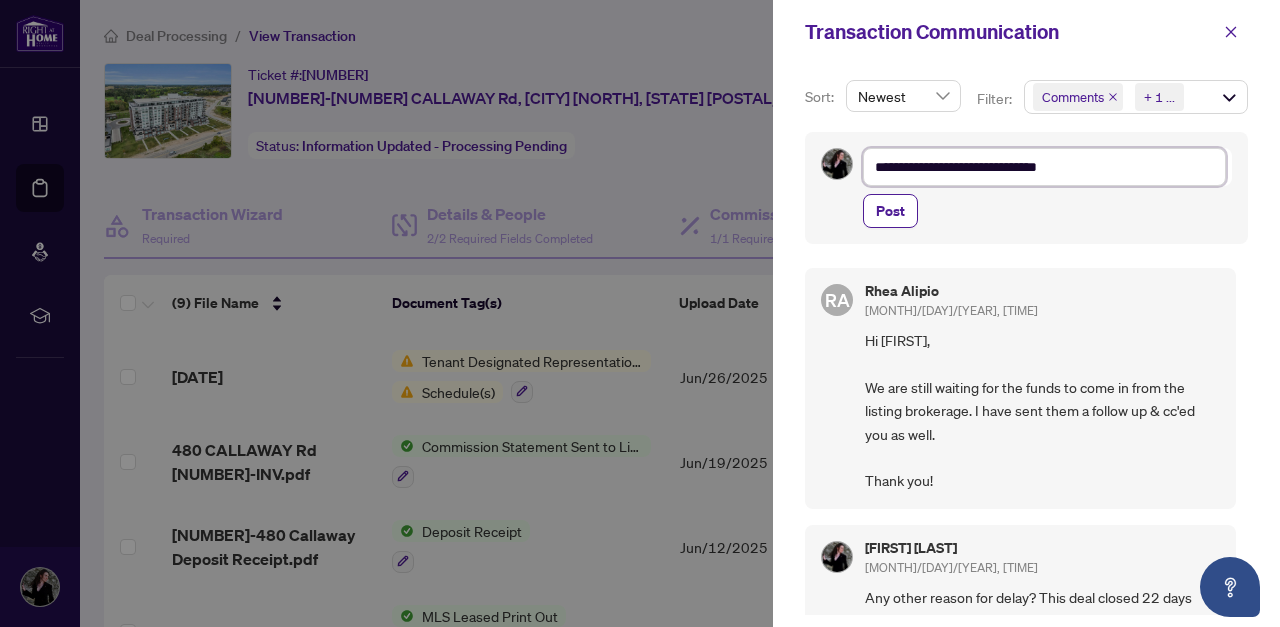 type on "**********" 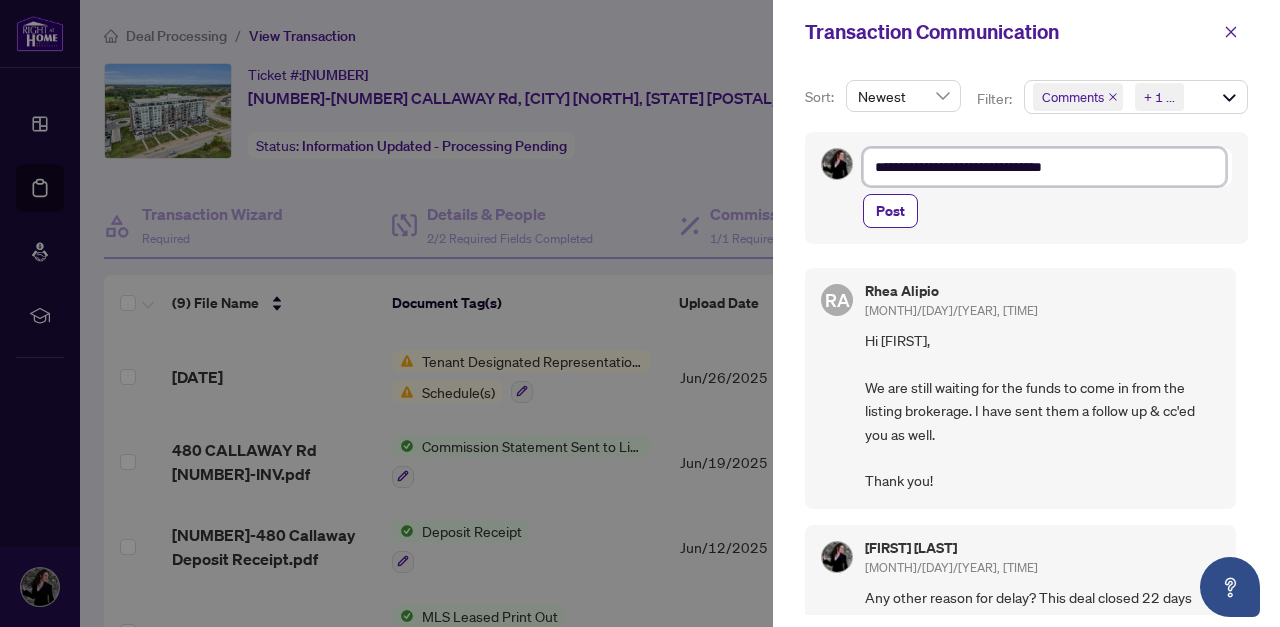 type on "**********" 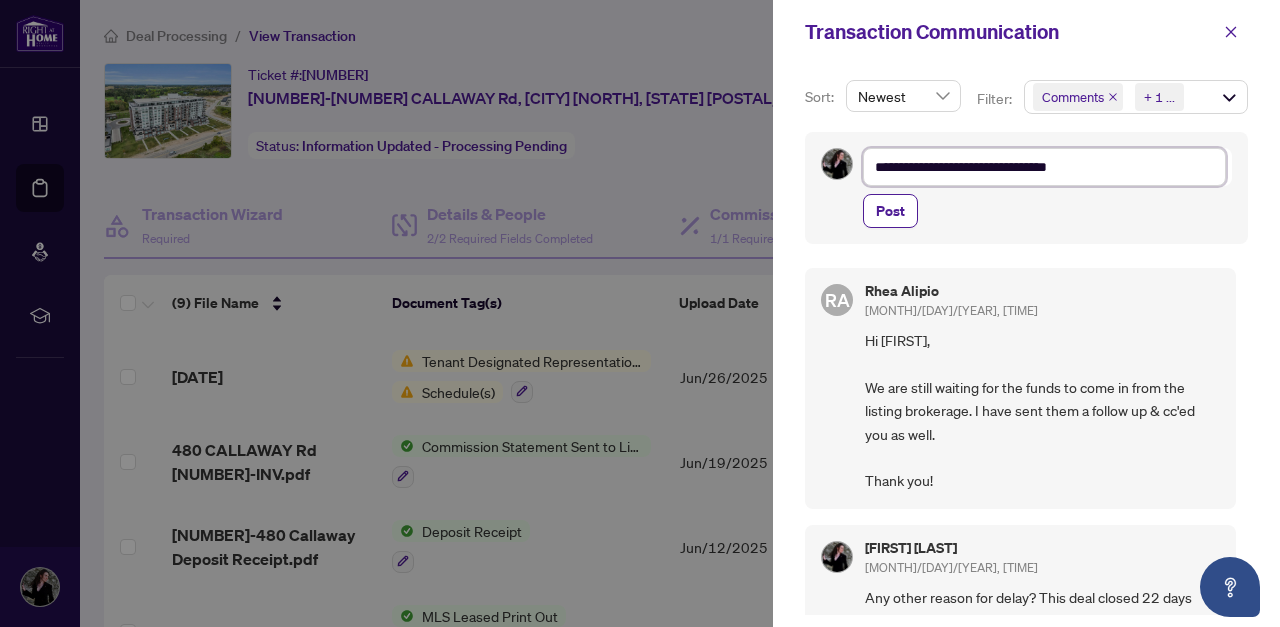 type on "**********" 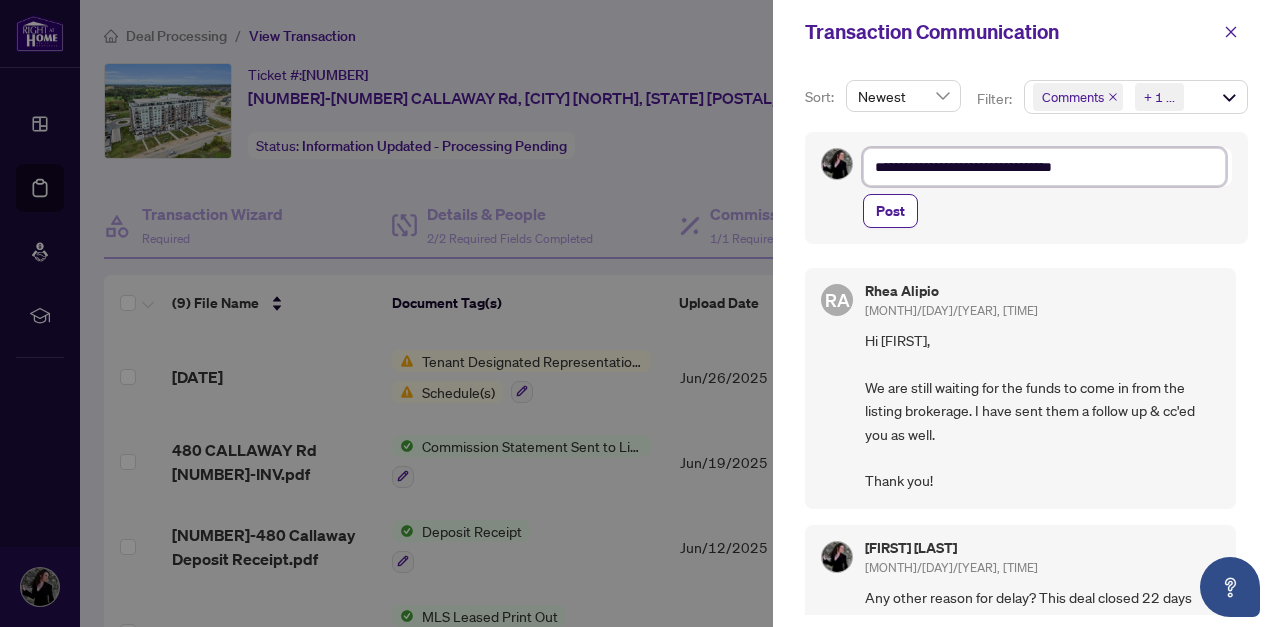 type on "**********" 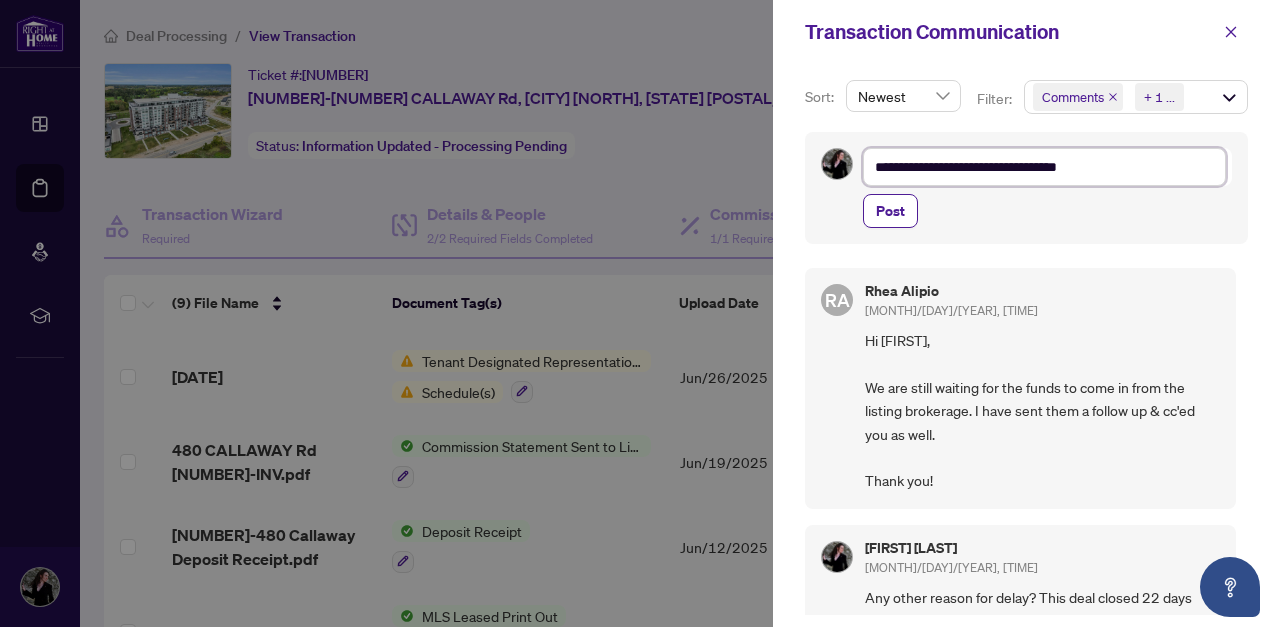 type on "**********" 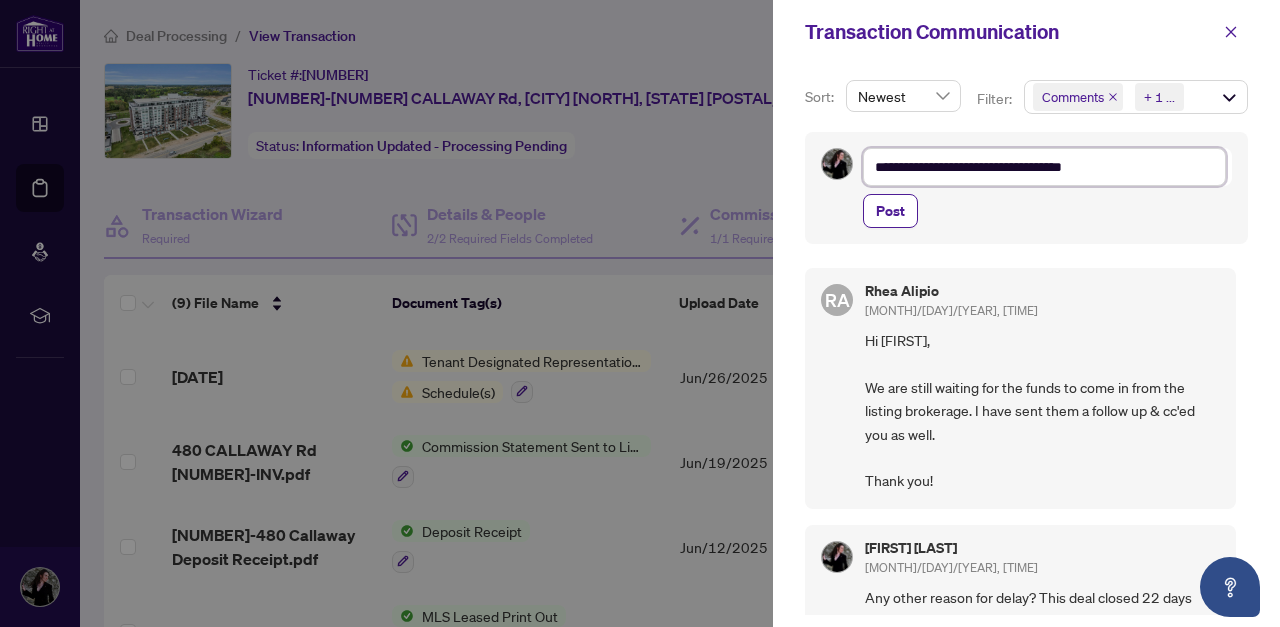 type on "**********" 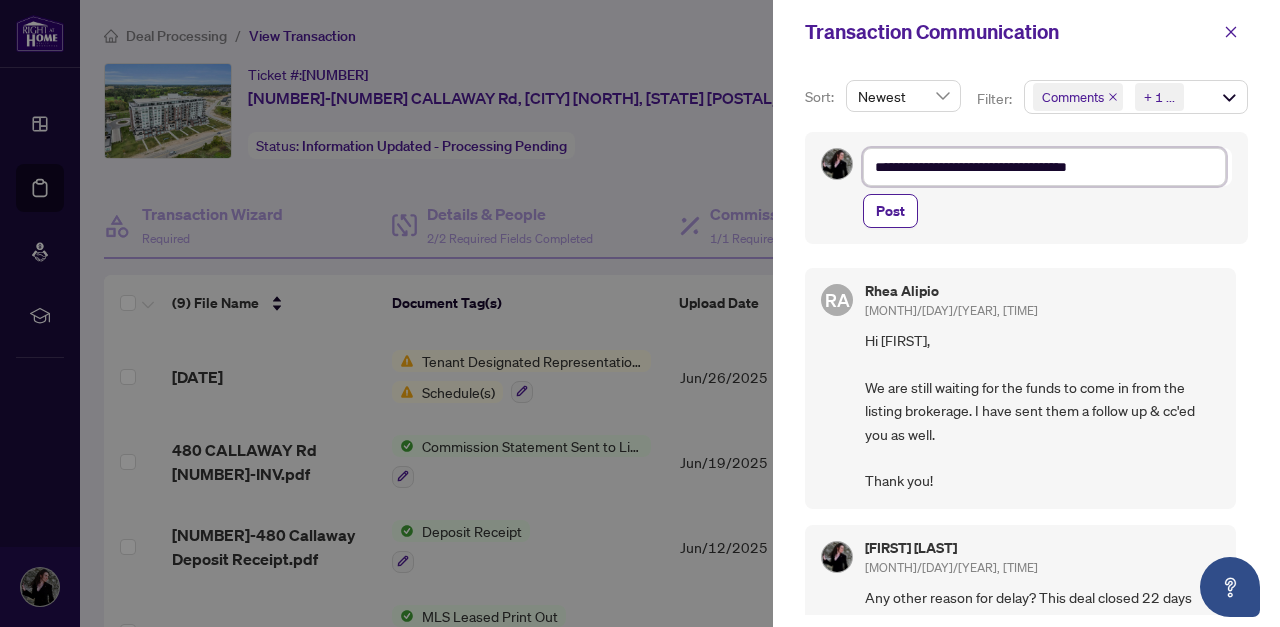type on "**********" 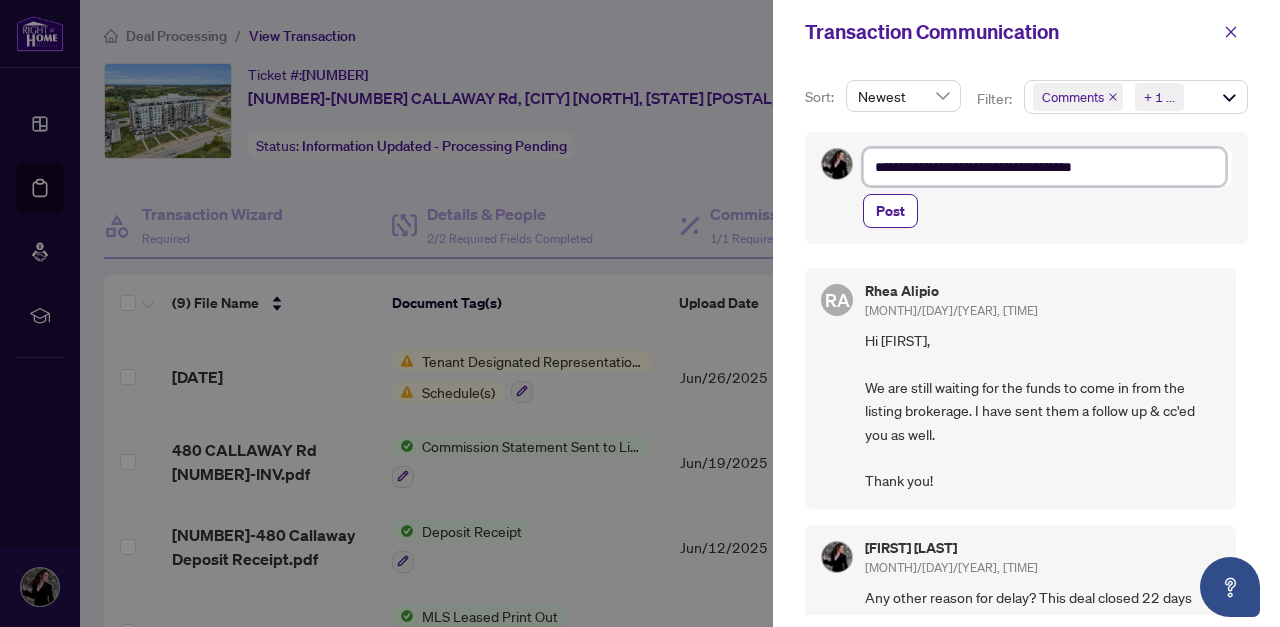 type on "**********" 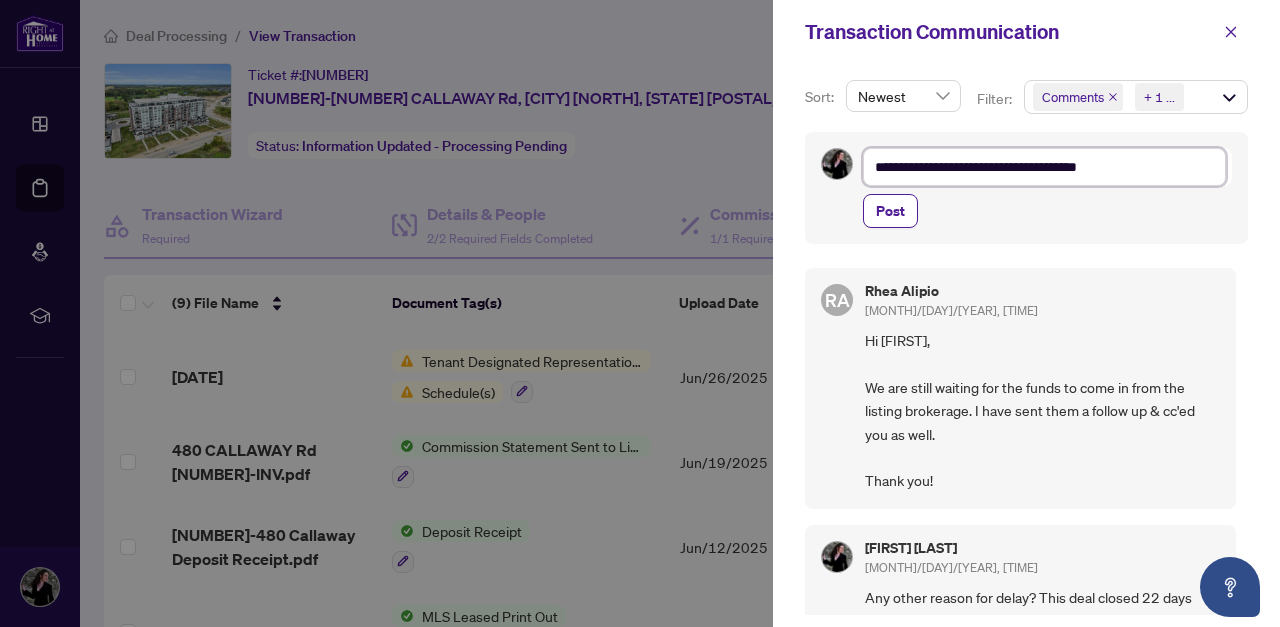 type on "**********" 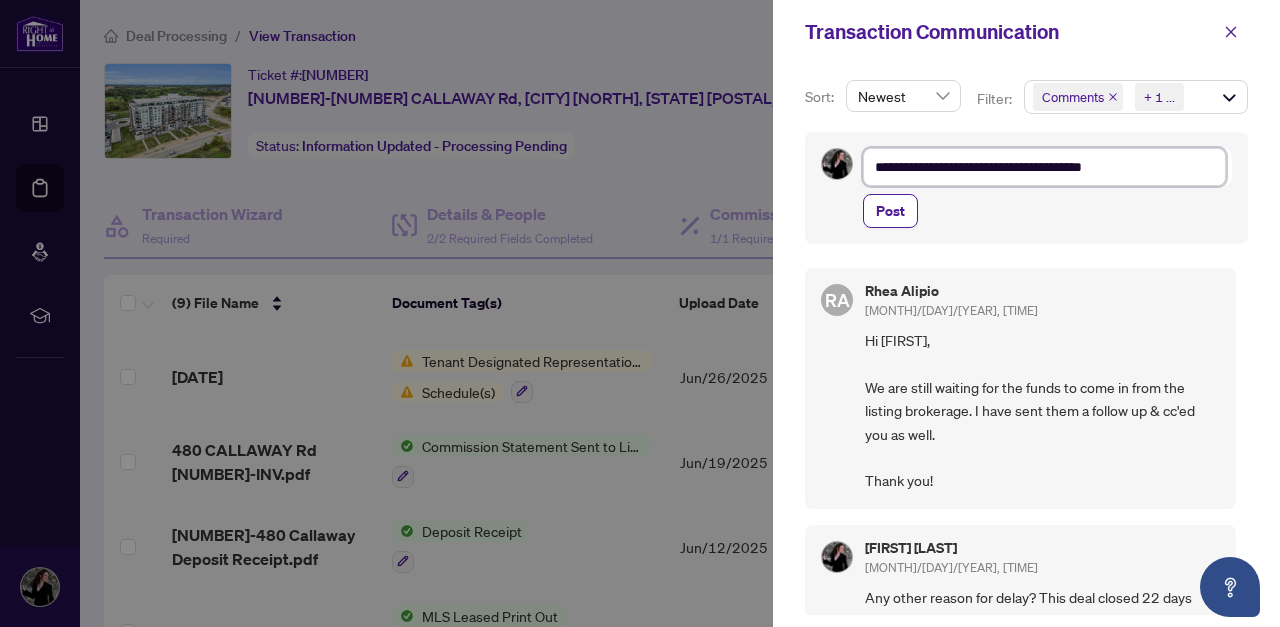 type on "**********" 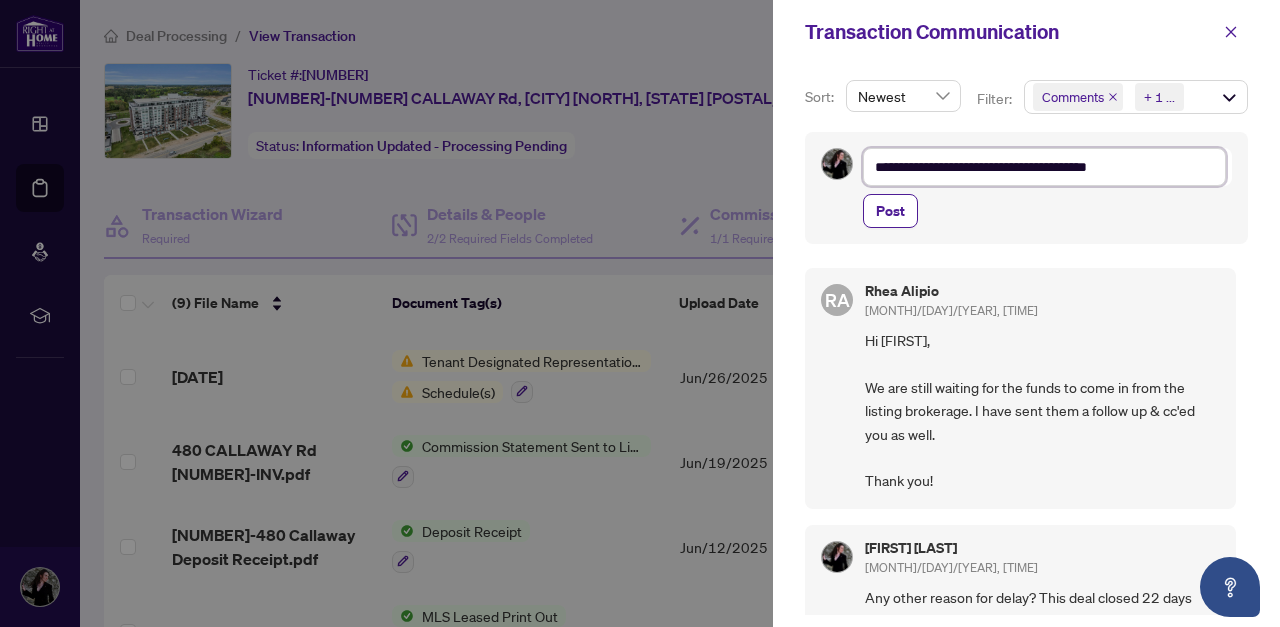 type on "**********" 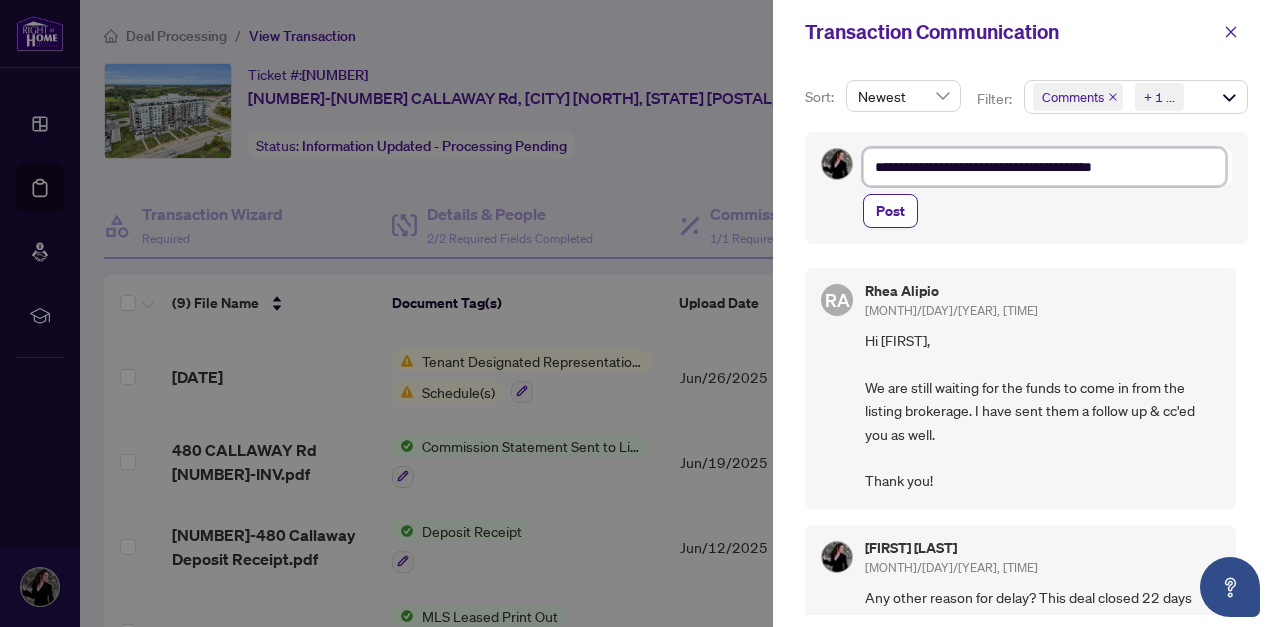 type on "**********" 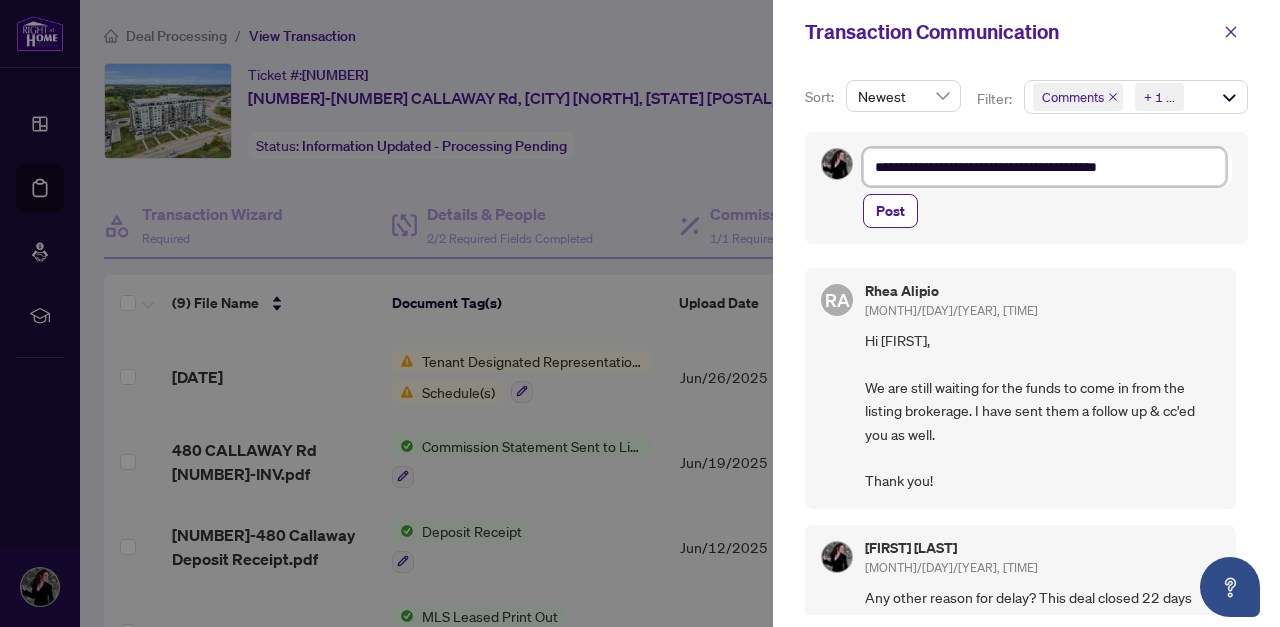 type on "**********" 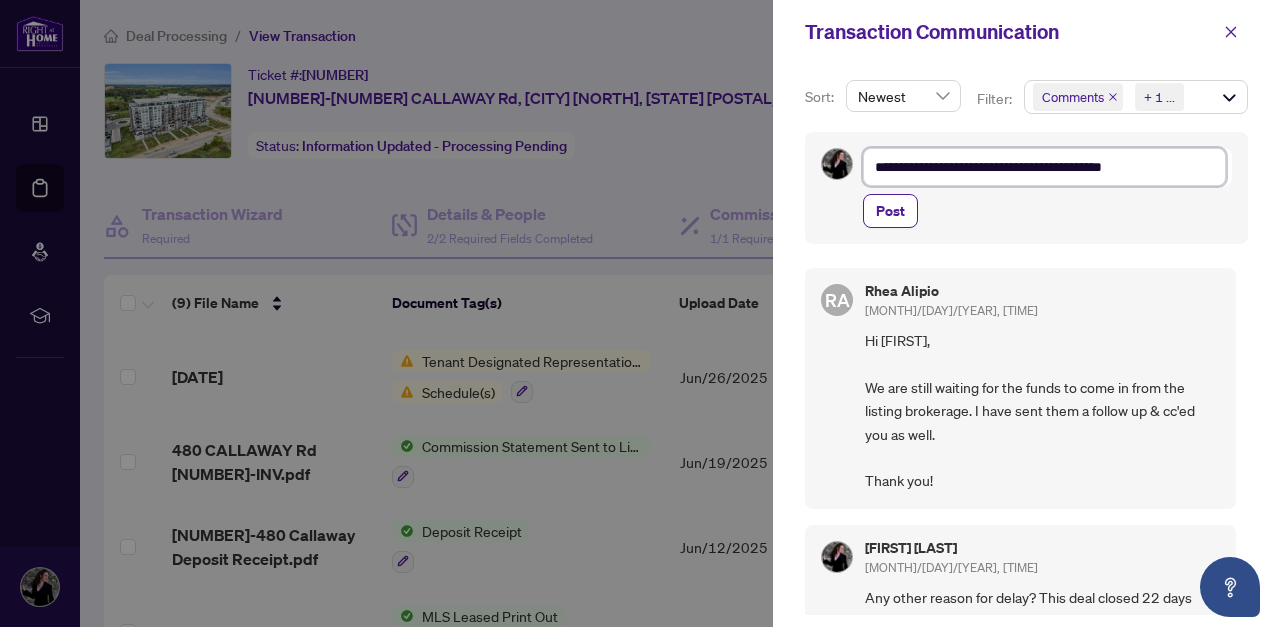 type on "**********" 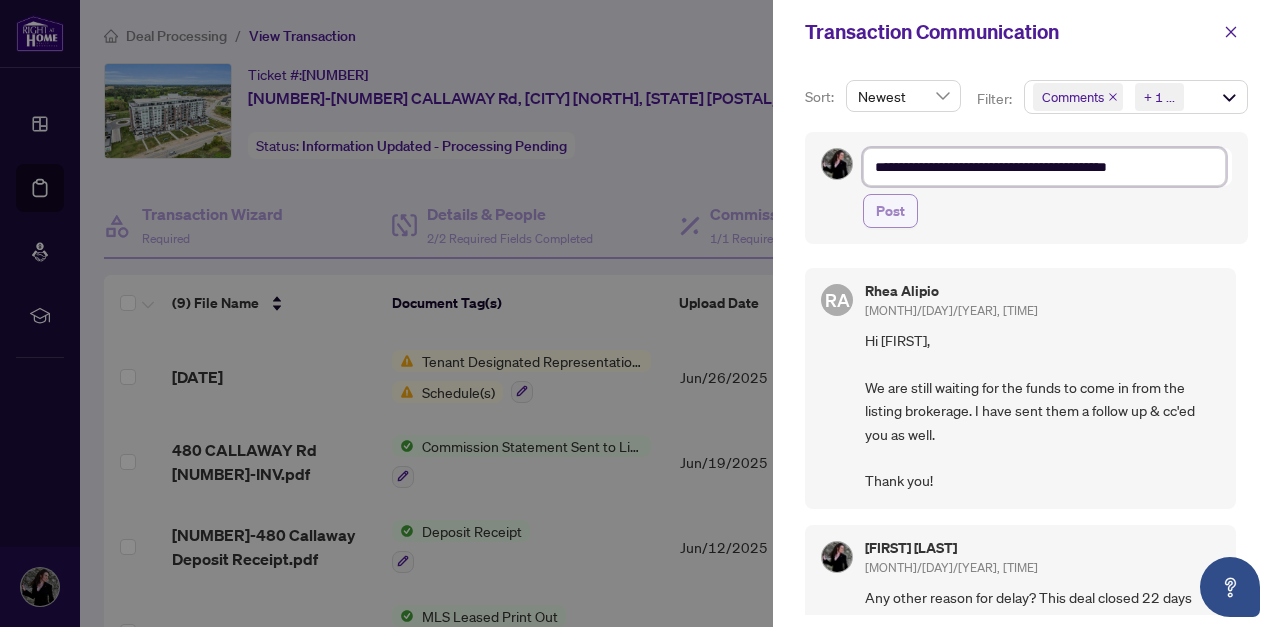 type on "**********" 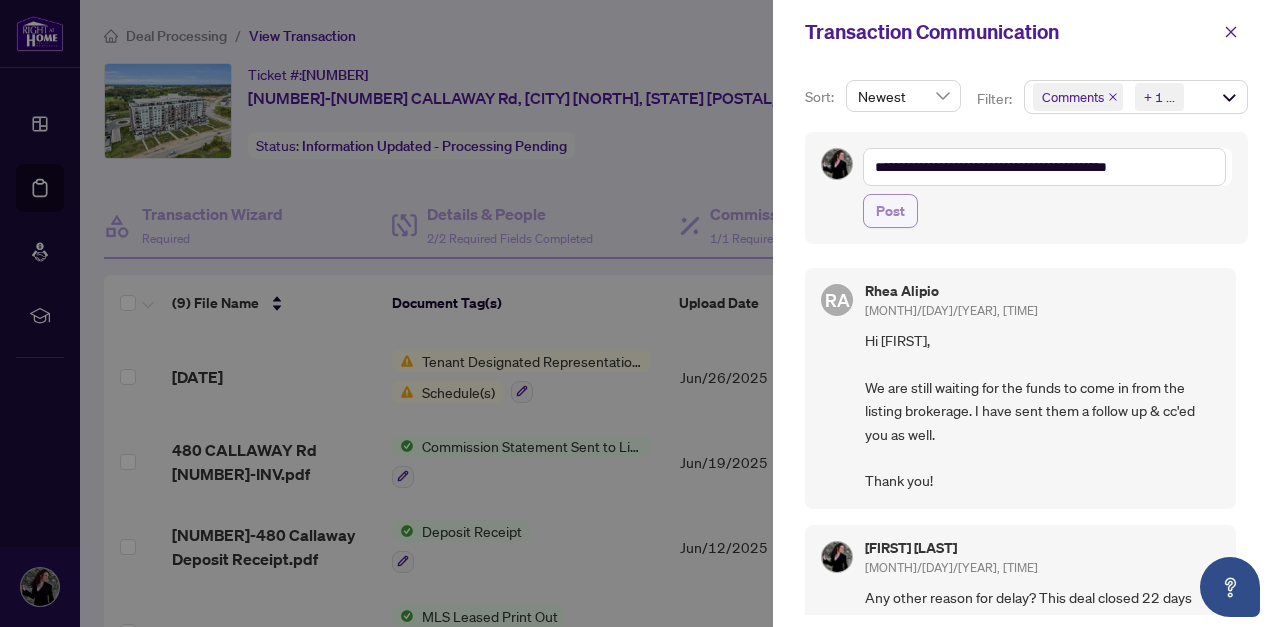 click on "Post" at bounding box center (890, 211) 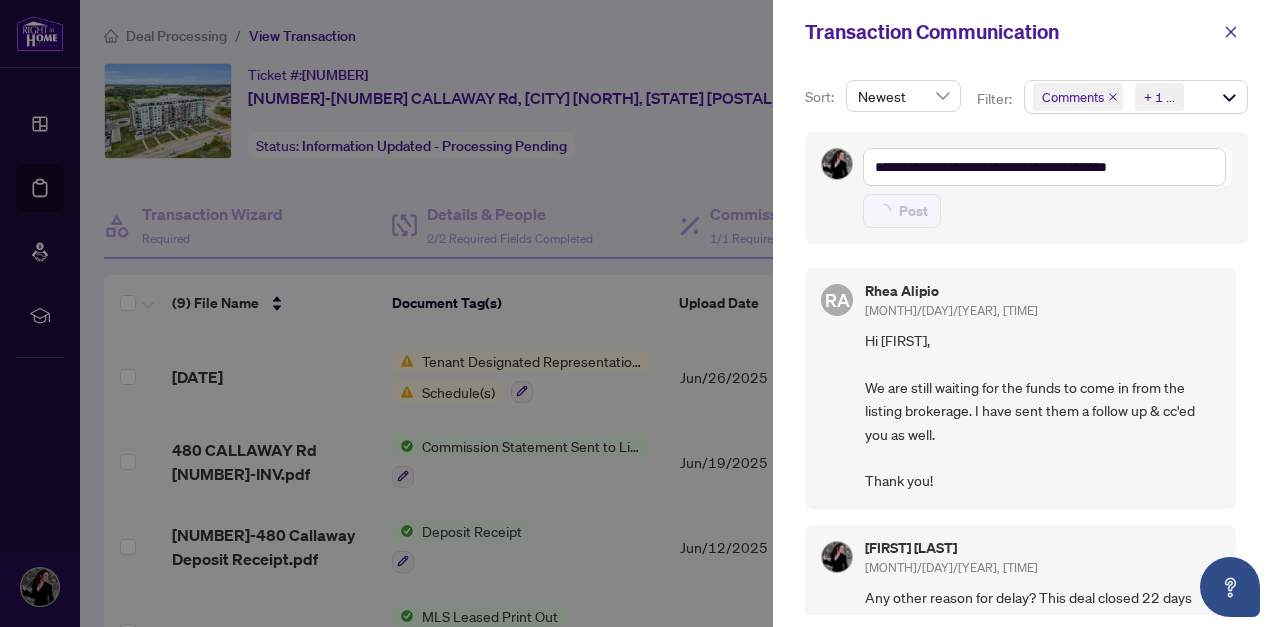 type on "**********" 